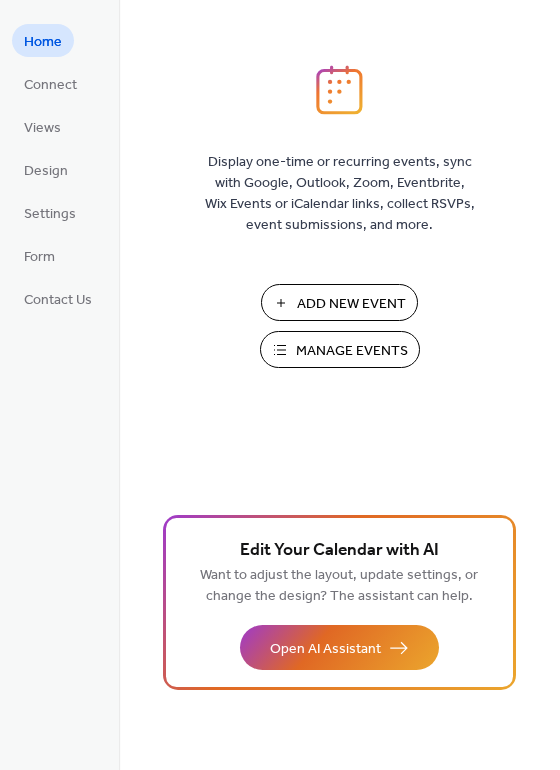 scroll, scrollTop: 0, scrollLeft: 0, axis: both 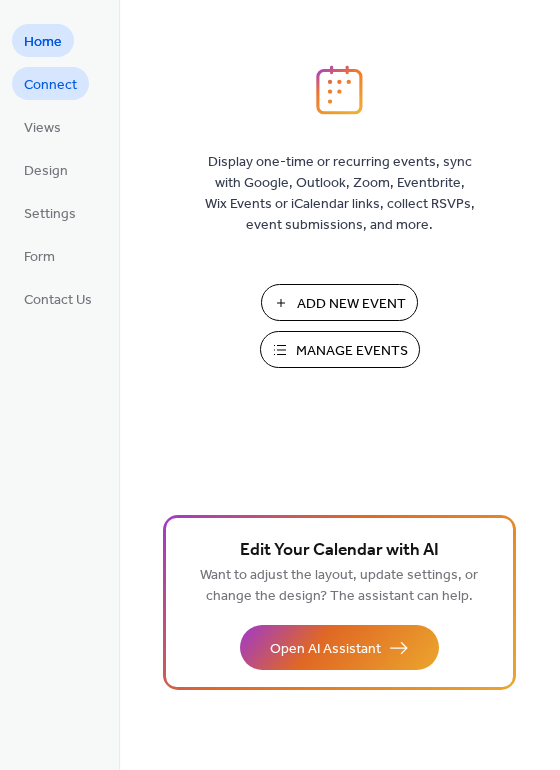 click on "Connect" at bounding box center (50, 85) 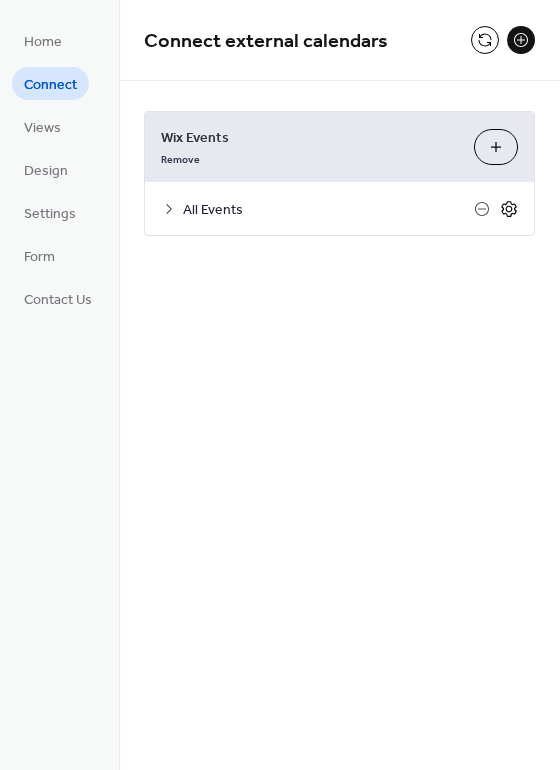 click 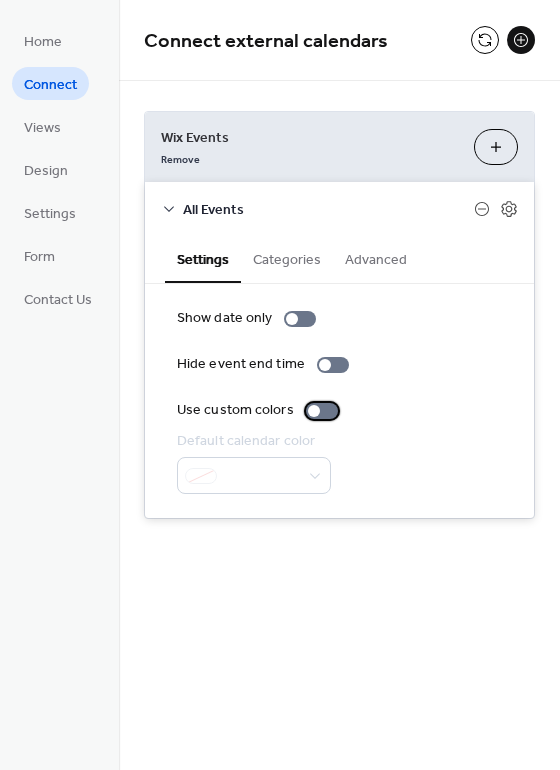 click at bounding box center (322, 411) 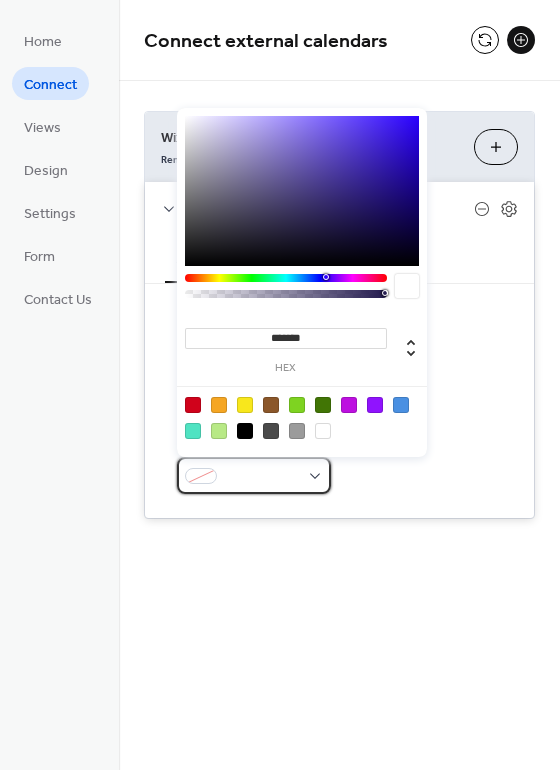 click at bounding box center (262, 477) 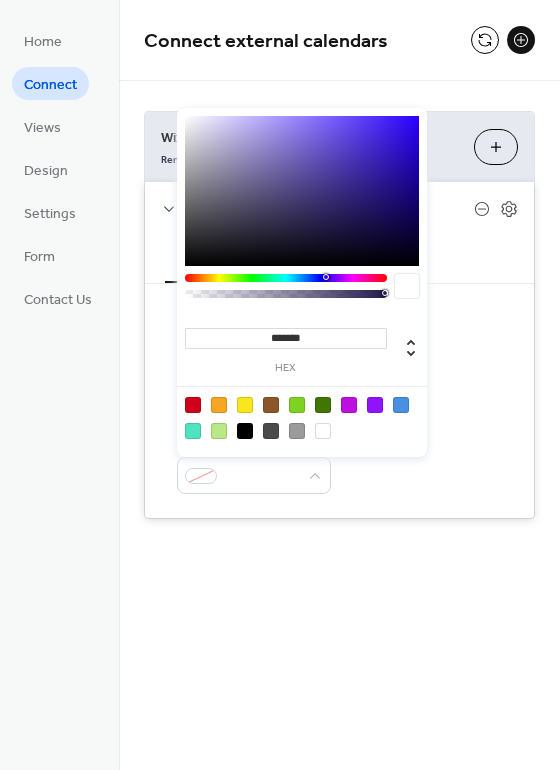 click at bounding box center (375, 405) 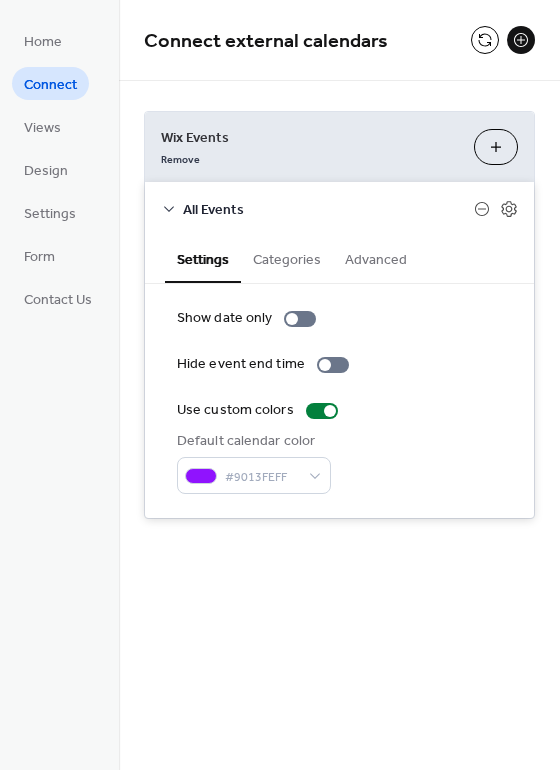 click on "Settings Categories Advanced" at bounding box center (339, 259) 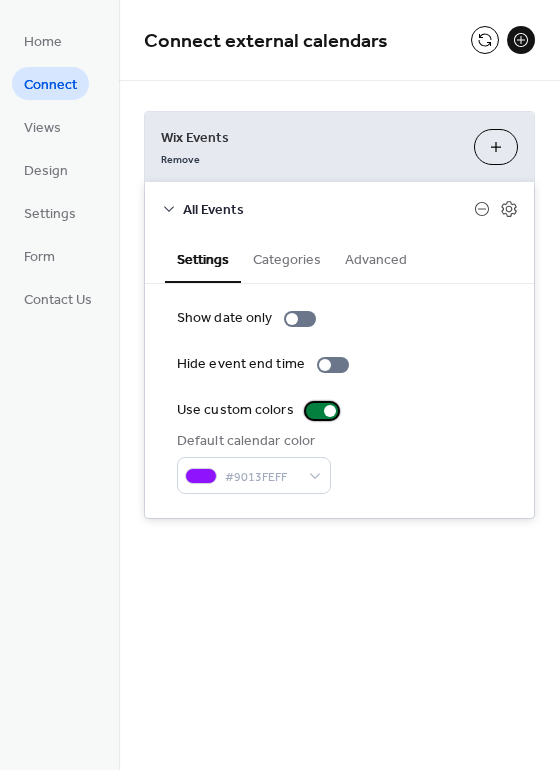 click at bounding box center (322, 411) 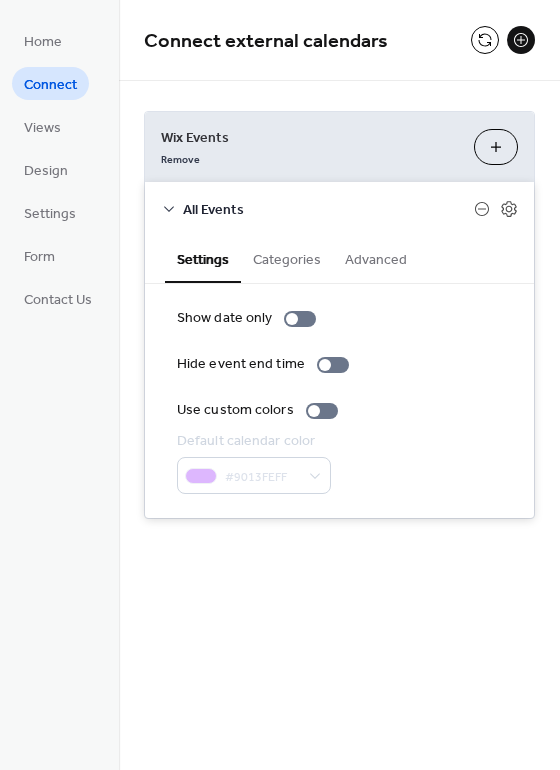 click on "Categories" at bounding box center (287, 258) 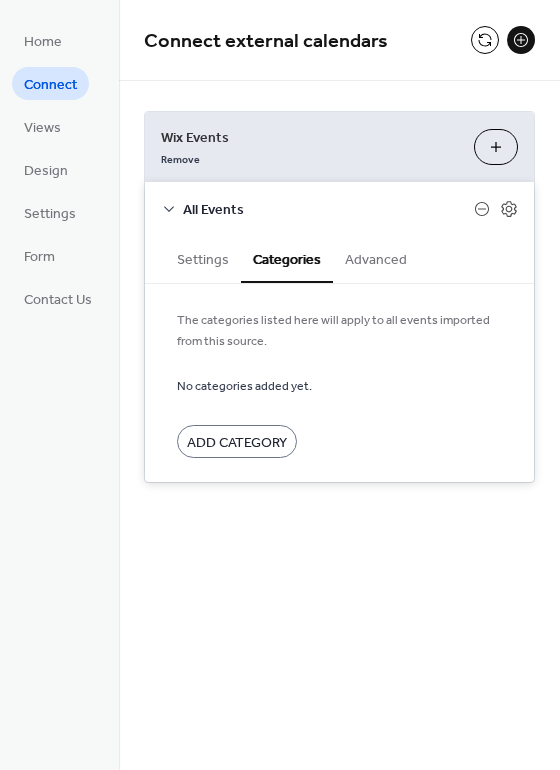 click on "Advanced" at bounding box center (376, 258) 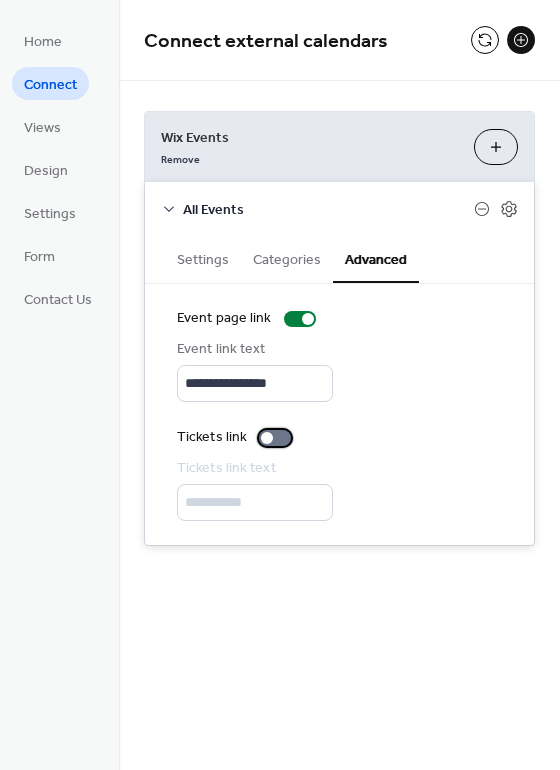 click at bounding box center (275, 438) 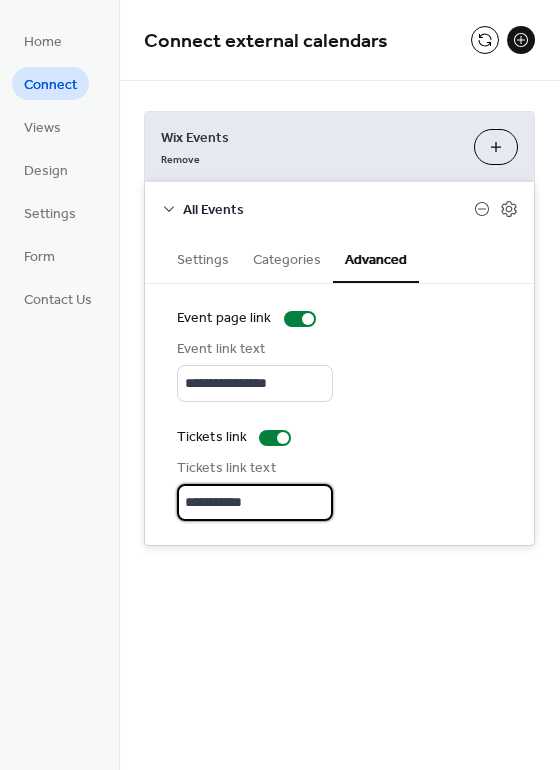 click on "**********" at bounding box center [255, 502] 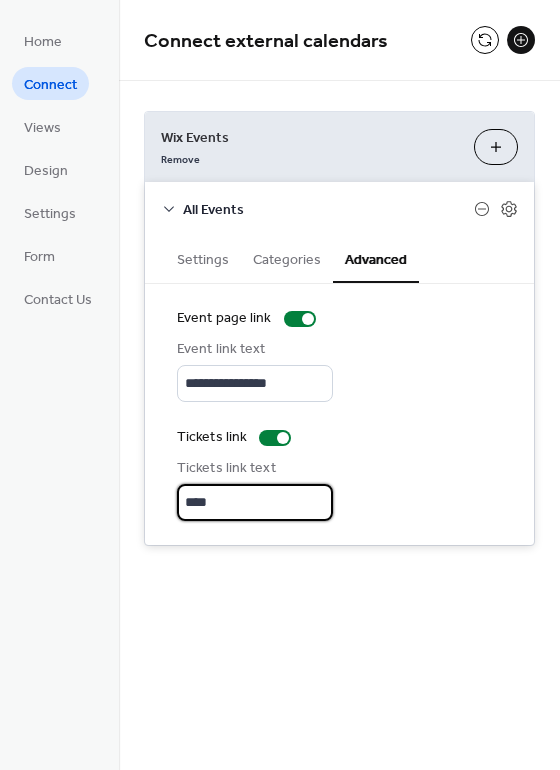 click on "Tickets link" at bounding box center [339, 437] 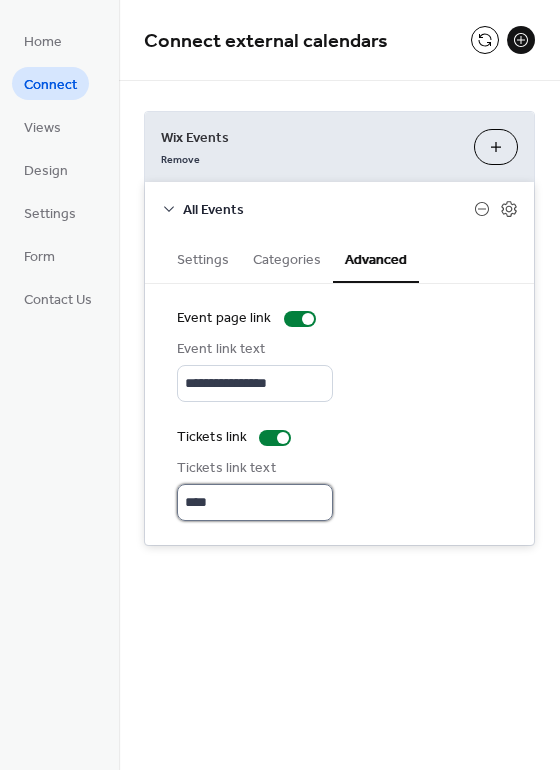 click on "****" at bounding box center (255, 502) 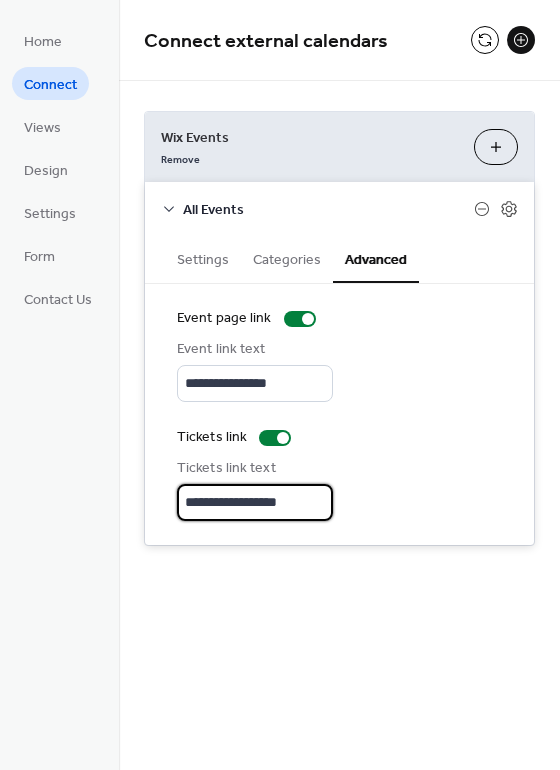 type on "**********" 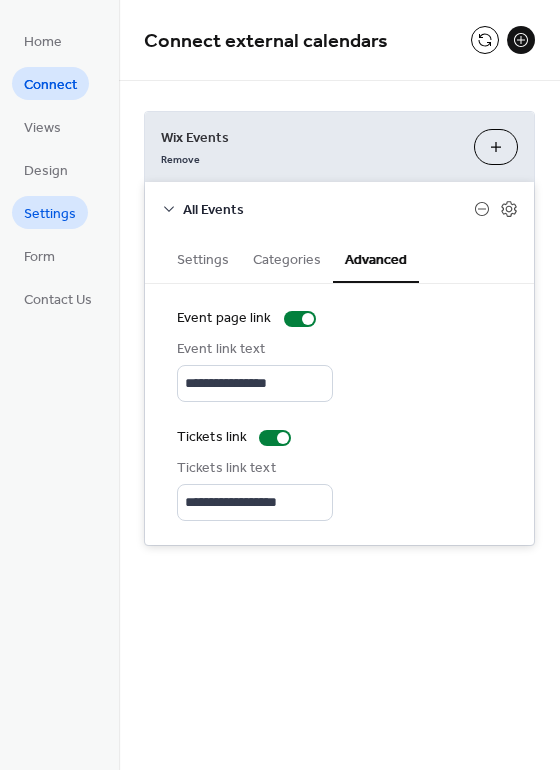 click on "Settings" at bounding box center [50, 214] 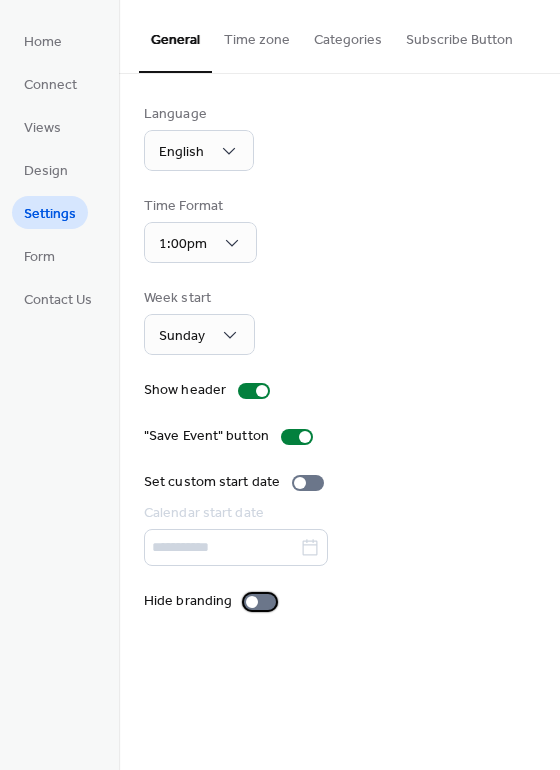 click at bounding box center [260, 602] 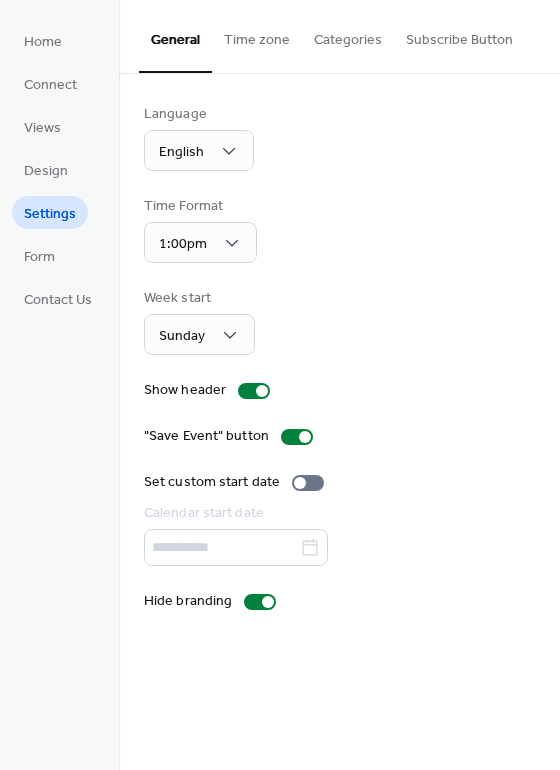click on "Time zone" at bounding box center [257, 35] 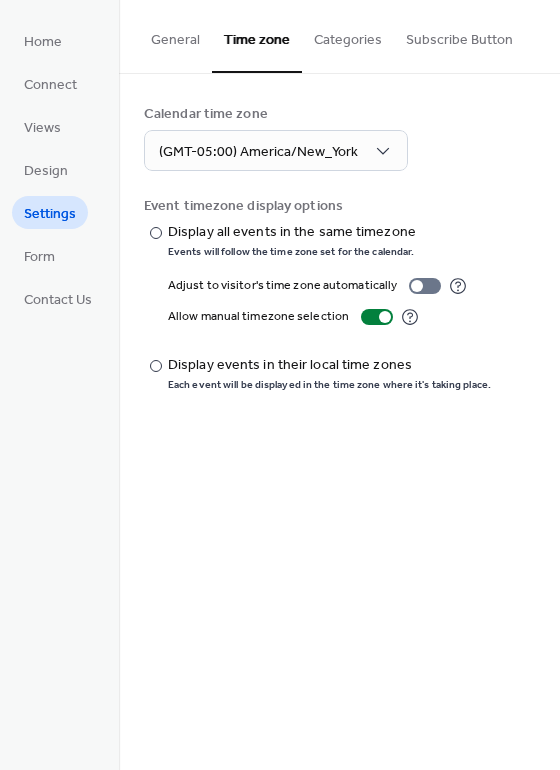 click on "Categories" at bounding box center [348, 35] 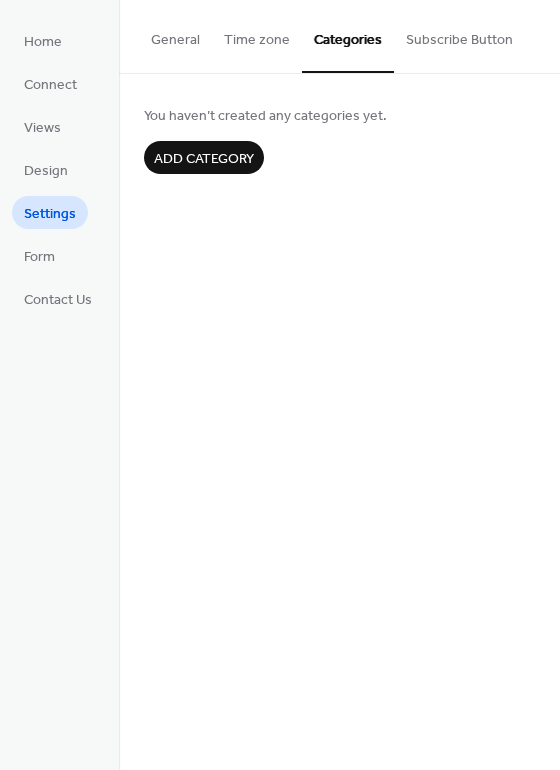 click on "Subscribe Button" at bounding box center [459, 35] 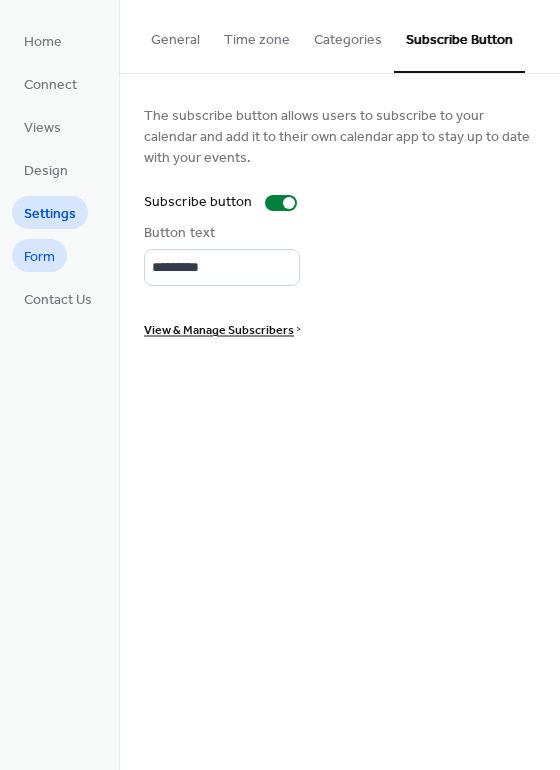 click on "Form" at bounding box center (39, 257) 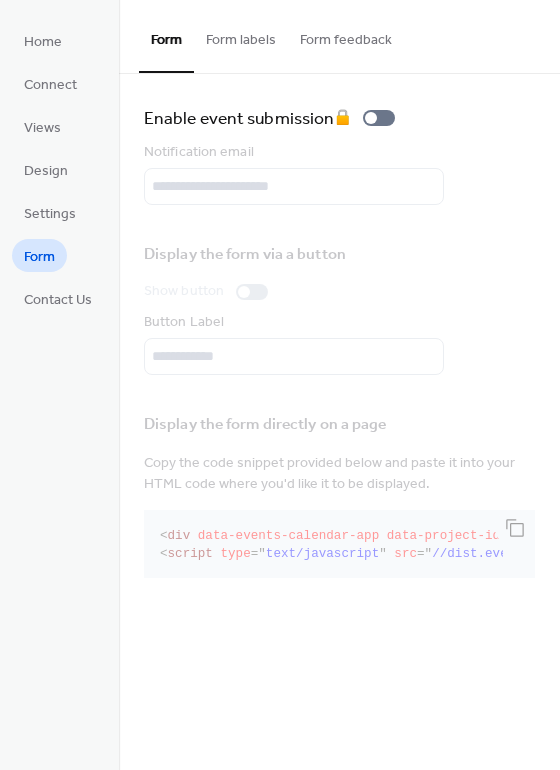 click on "Form labels" at bounding box center (241, 35) 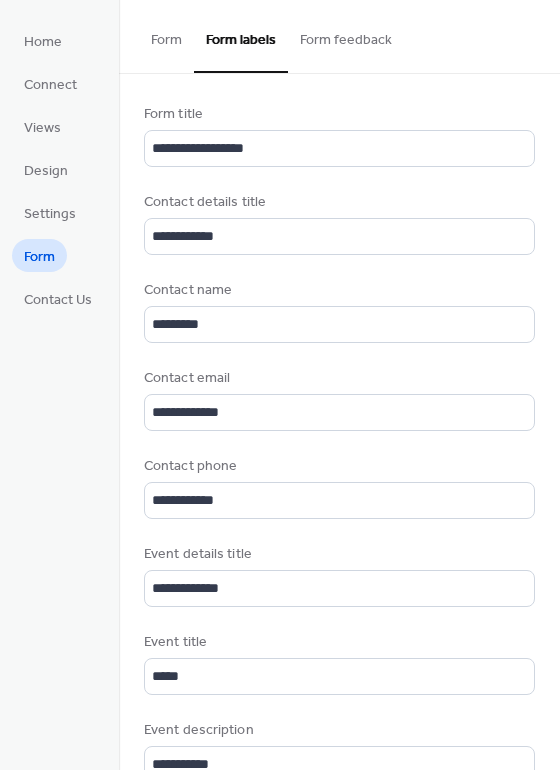 click on "Form feedback" at bounding box center (346, 35) 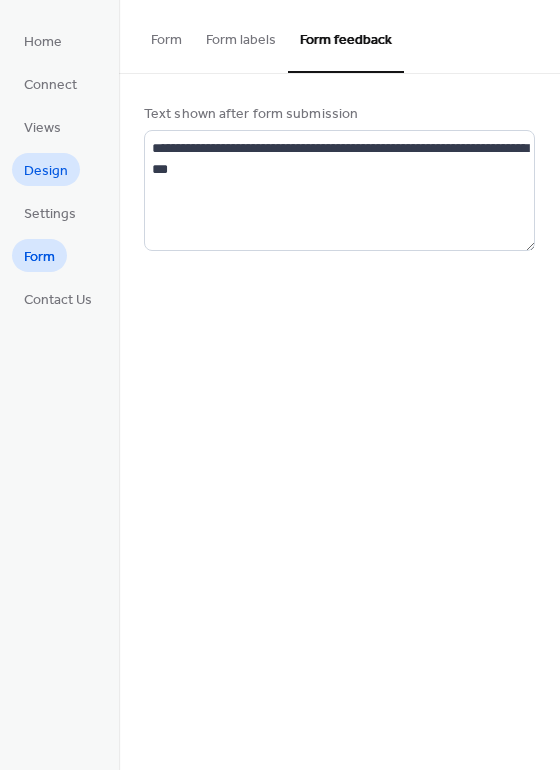 click on "Design" at bounding box center (46, 171) 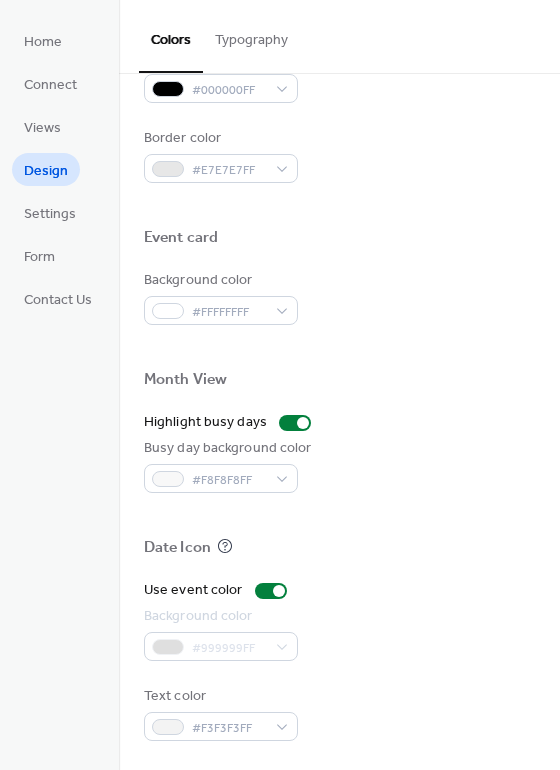 scroll, scrollTop: 0, scrollLeft: 0, axis: both 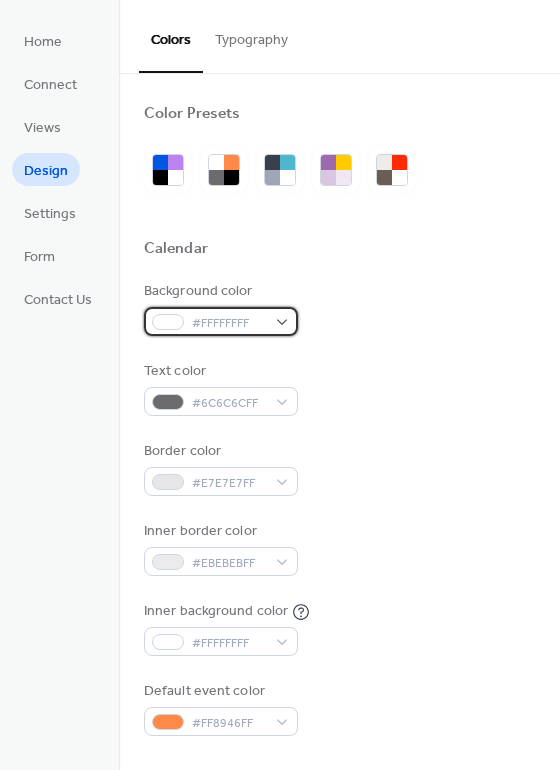 click on "#FFFFFFFF" at bounding box center [221, 321] 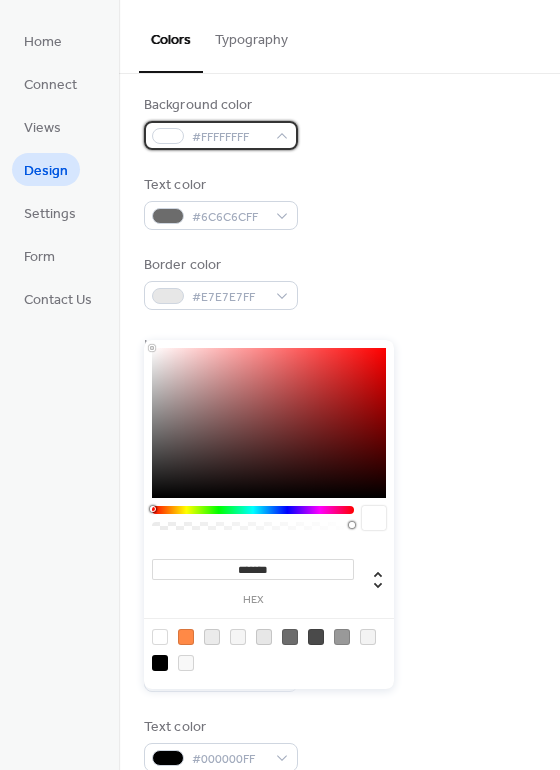 scroll, scrollTop: 233, scrollLeft: 0, axis: vertical 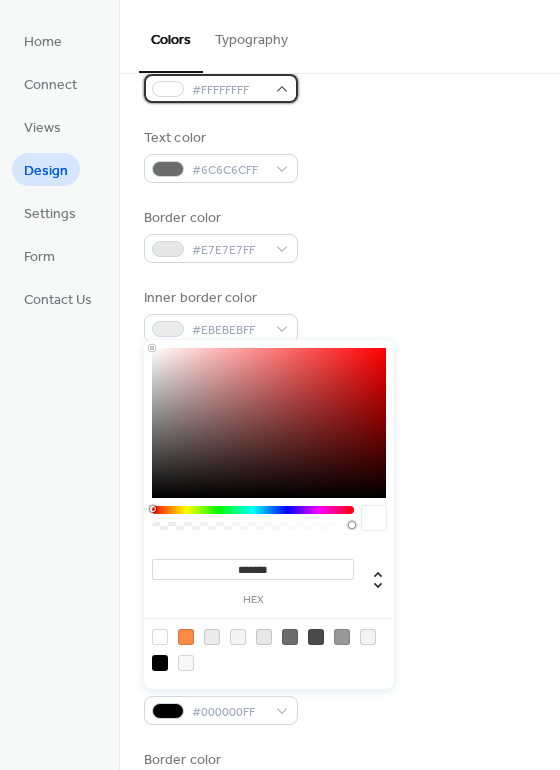 click on "#FFFFFFFF" at bounding box center (229, 90) 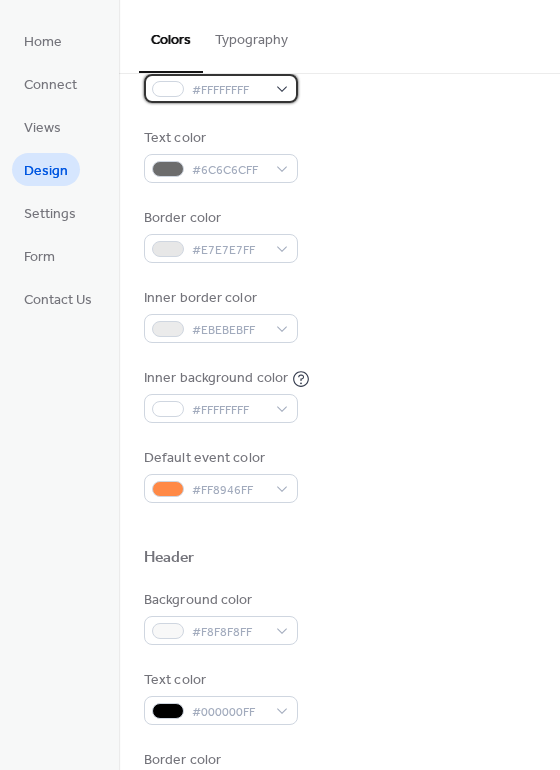 click on "#FFFFFFFF" at bounding box center [229, 90] 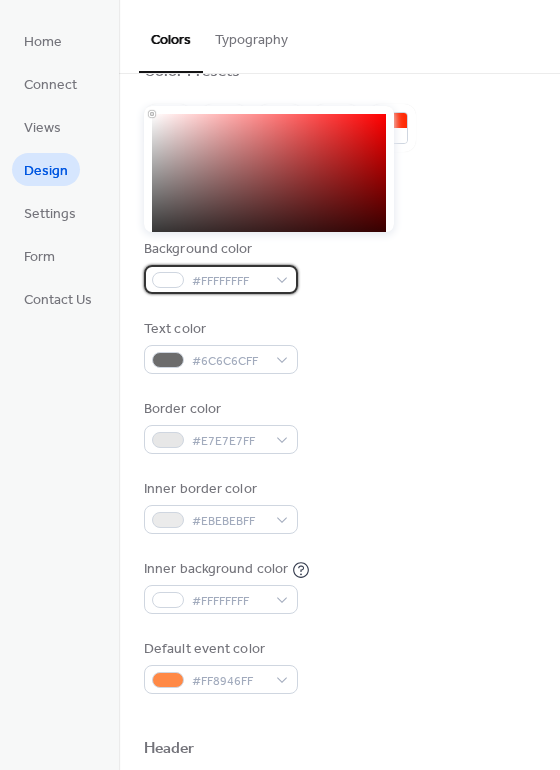 scroll, scrollTop: 0, scrollLeft: 0, axis: both 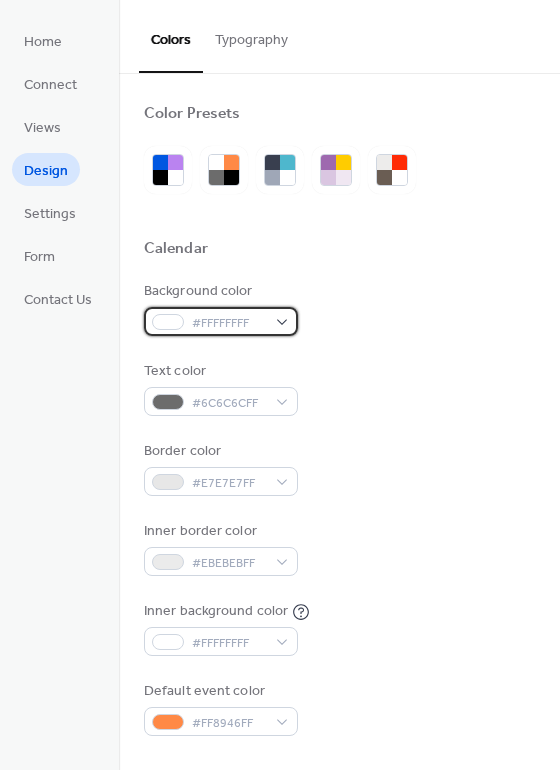 click on "#FFFFFFFF" at bounding box center [221, 321] 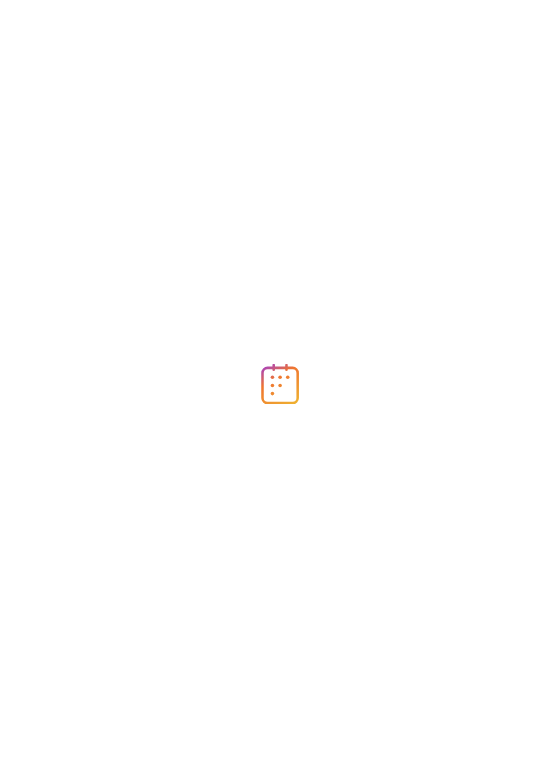 scroll, scrollTop: 0, scrollLeft: 0, axis: both 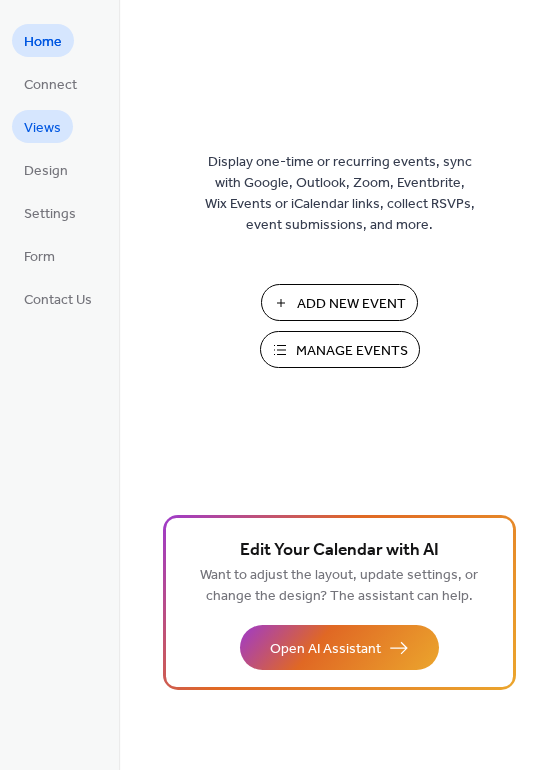 click on "Views" at bounding box center [42, 128] 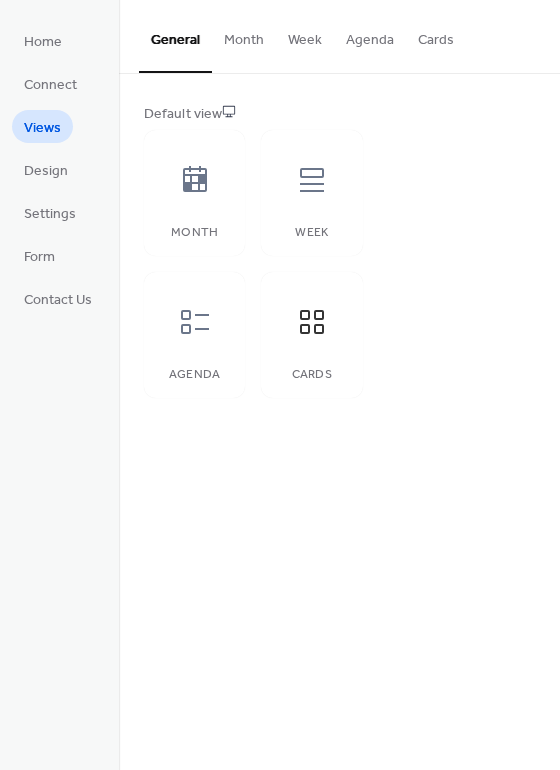 click on "Month" at bounding box center (244, 35) 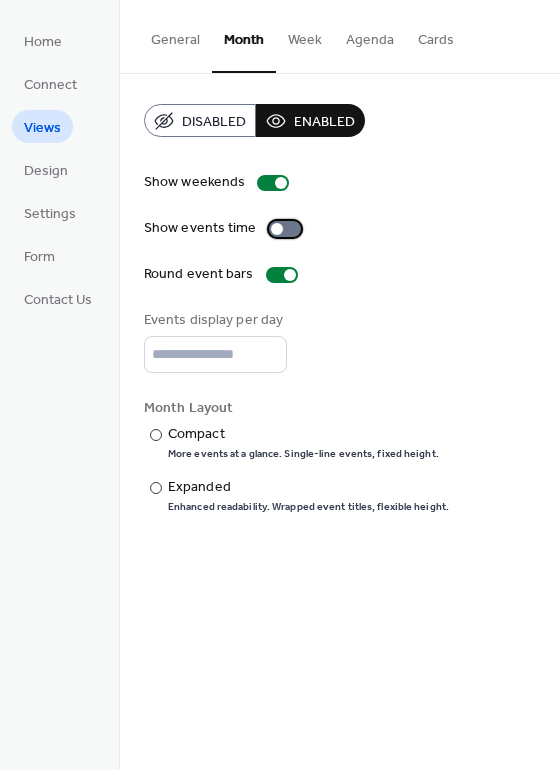 click at bounding box center (285, 229) 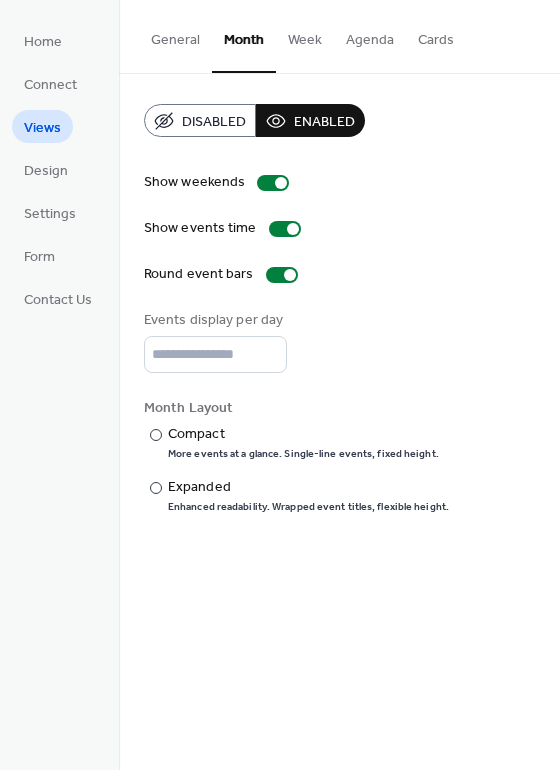 click on "Week" at bounding box center (305, 35) 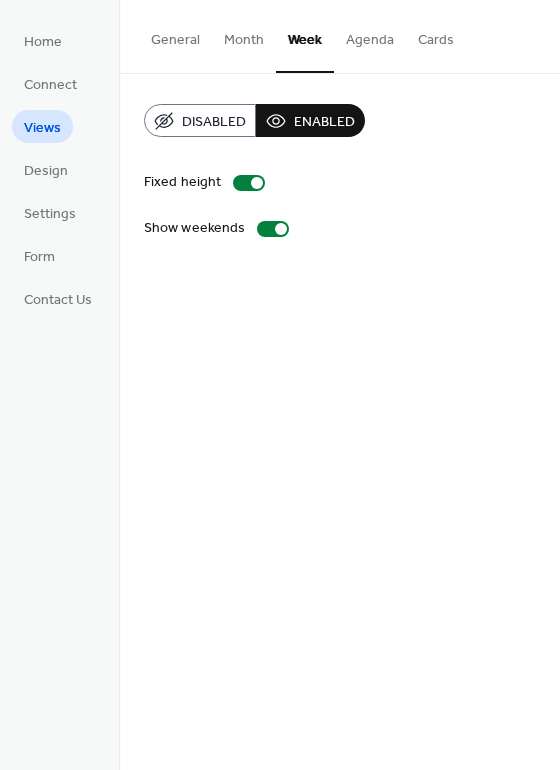 click on "Enabled" at bounding box center (324, 122) 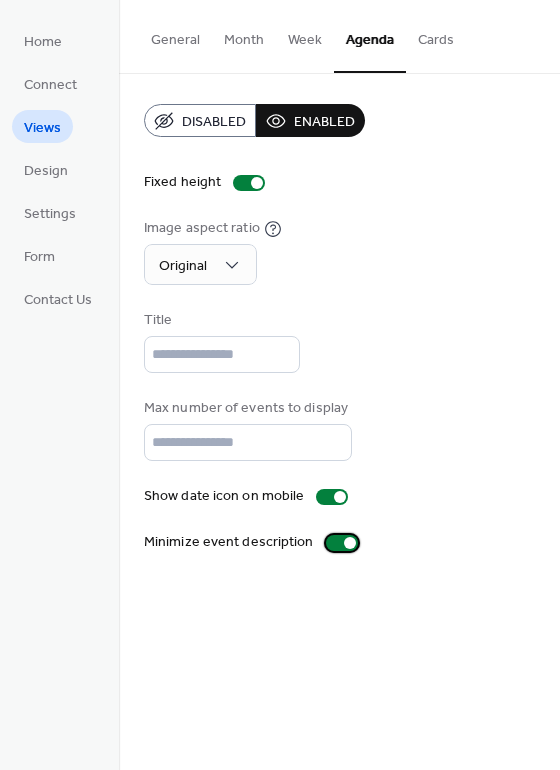 click at bounding box center (342, 543) 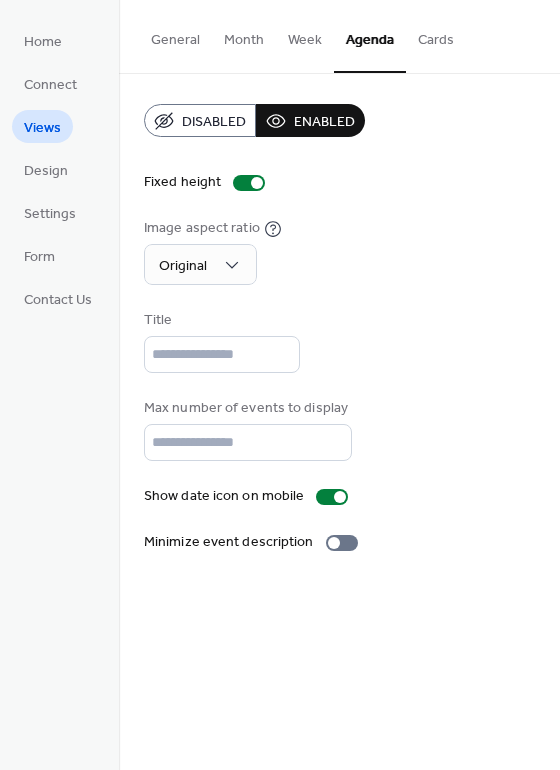 click on "Cards" at bounding box center (436, 35) 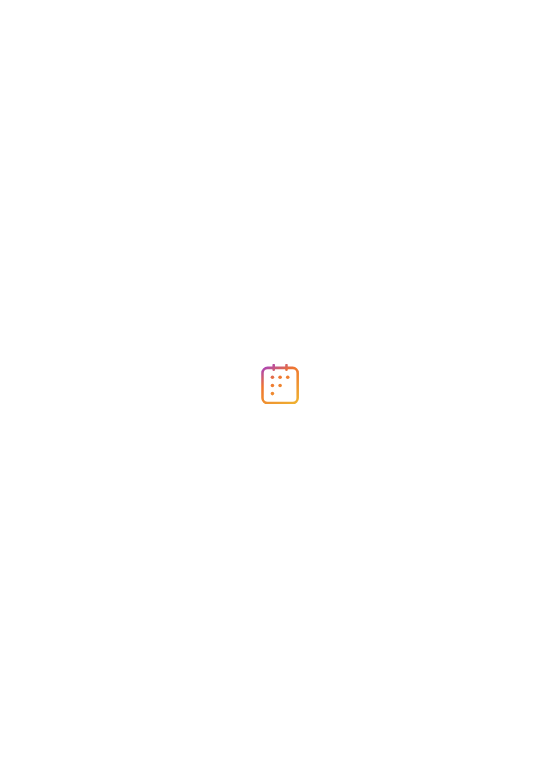 scroll, scrollTop: 0, scrollLeft: 0, axis: both 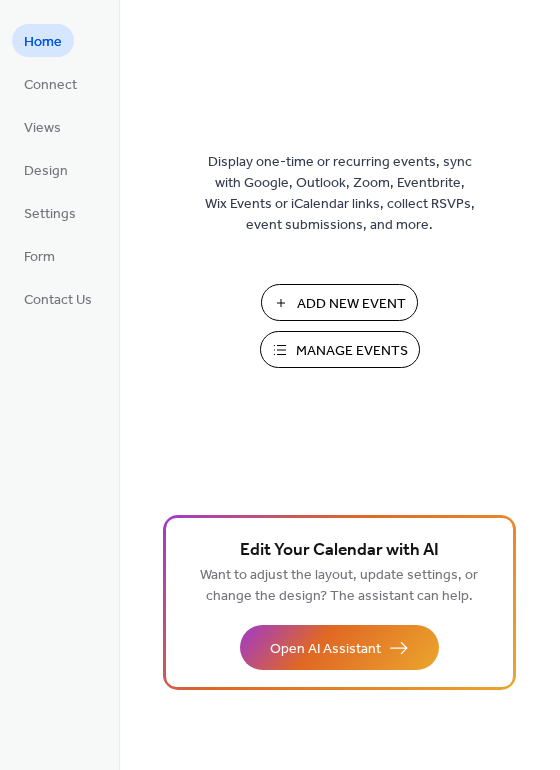 click on "Manage Events" at bounding box center (352, 351) 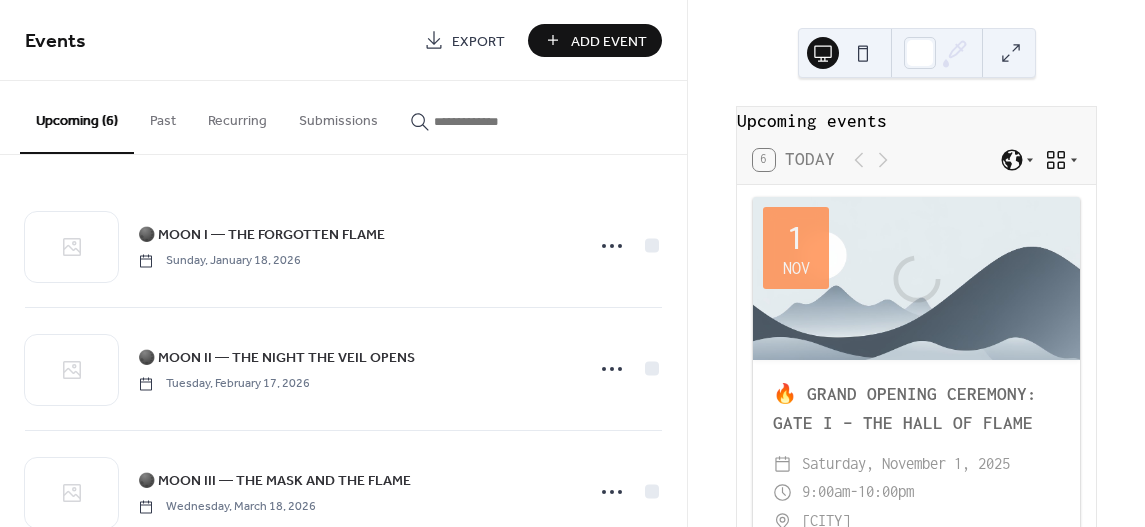 scroll, scrollTop: 0, scrollLeft: 0, axis: both 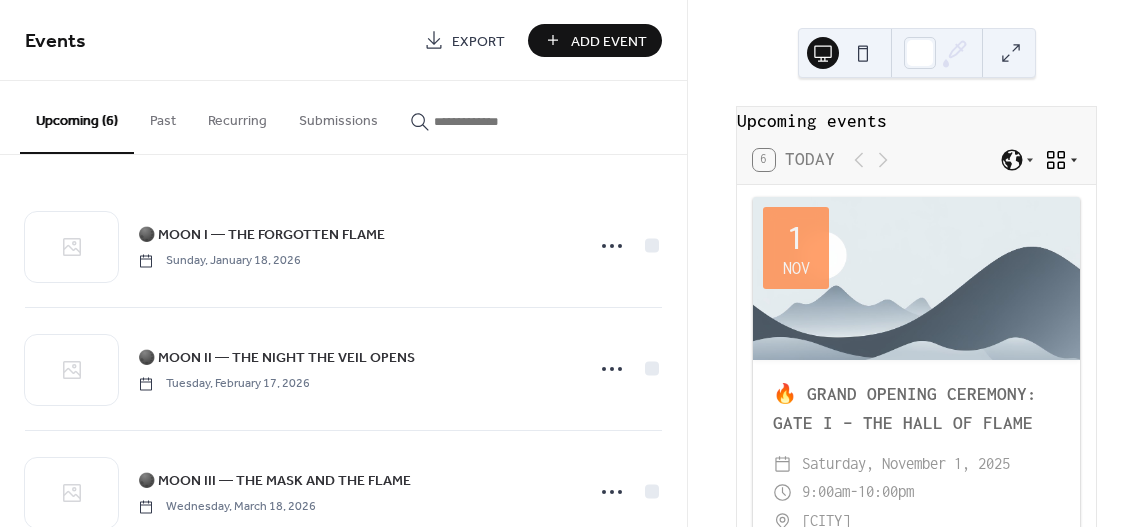 click 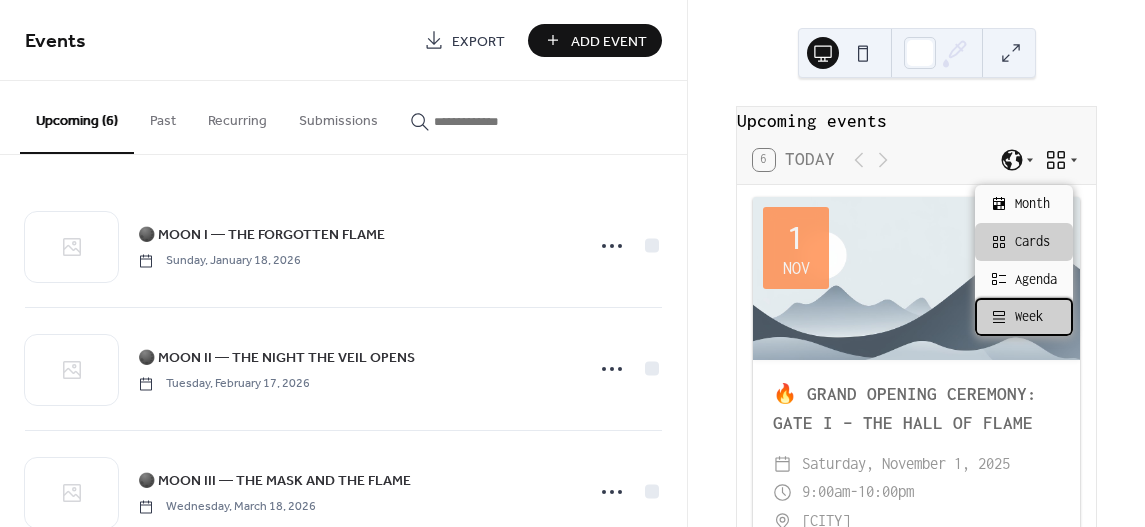 click on "Week" at bounding box center [1029, 317] 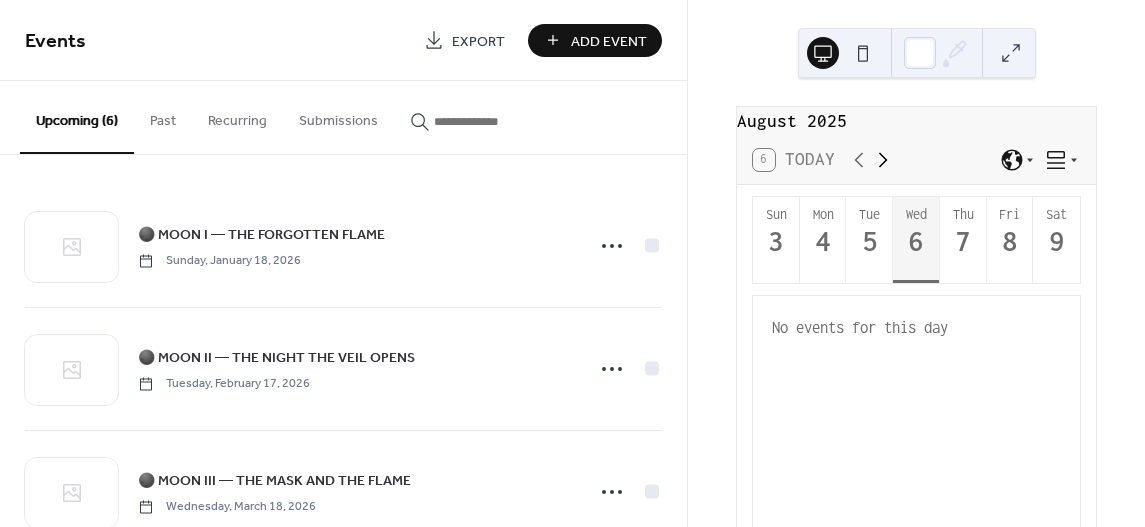 click 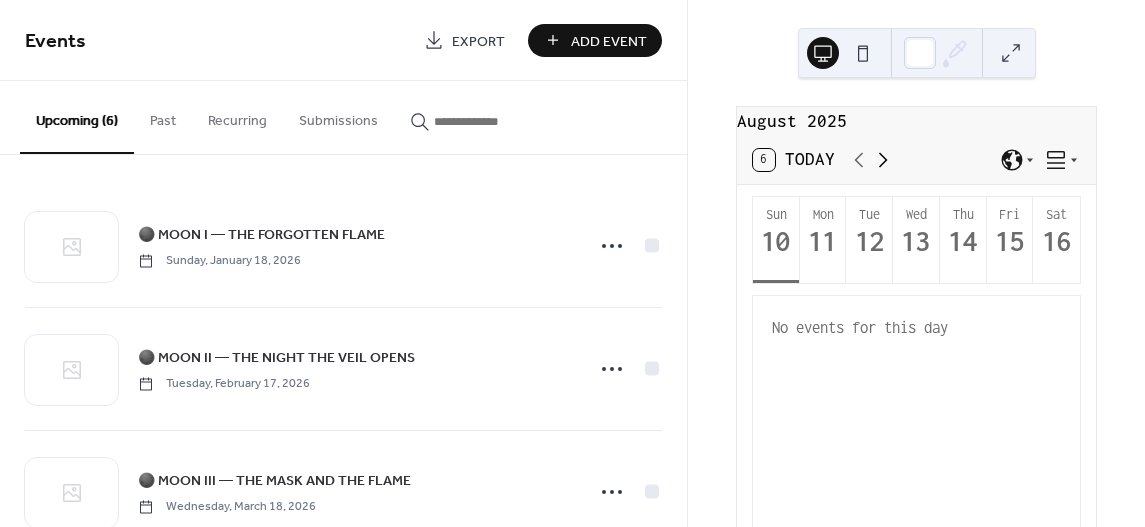 click 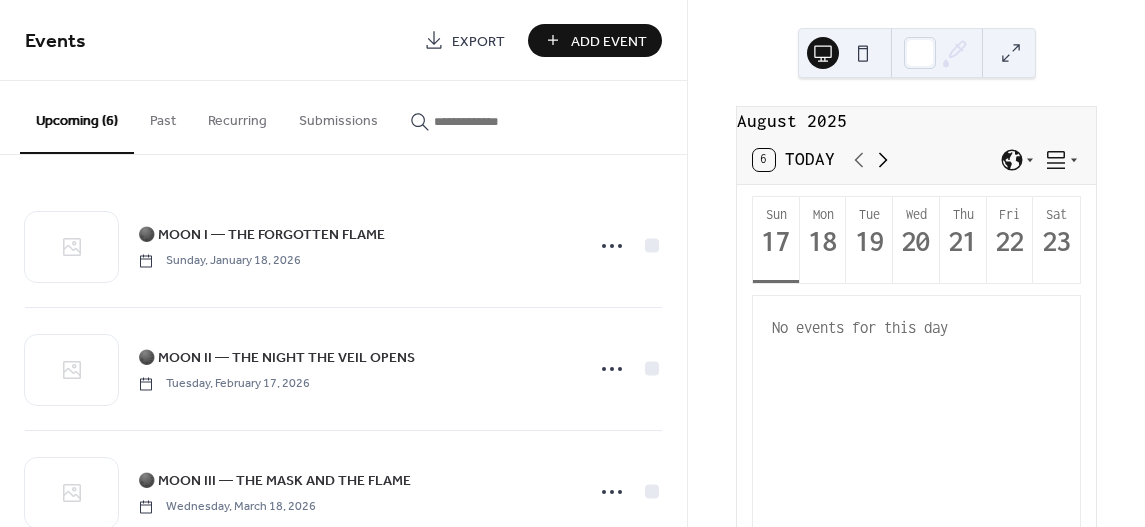 click 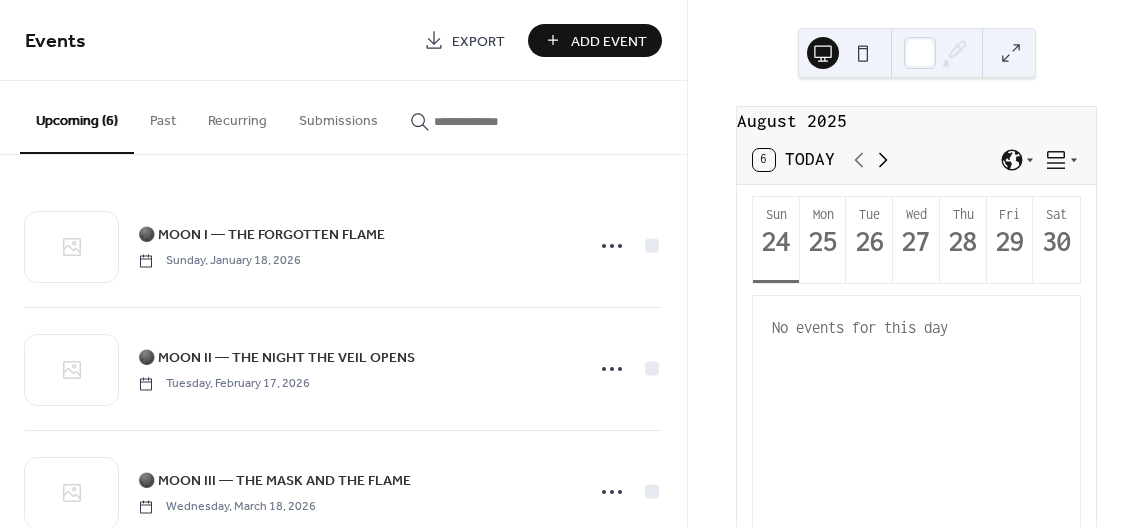 click 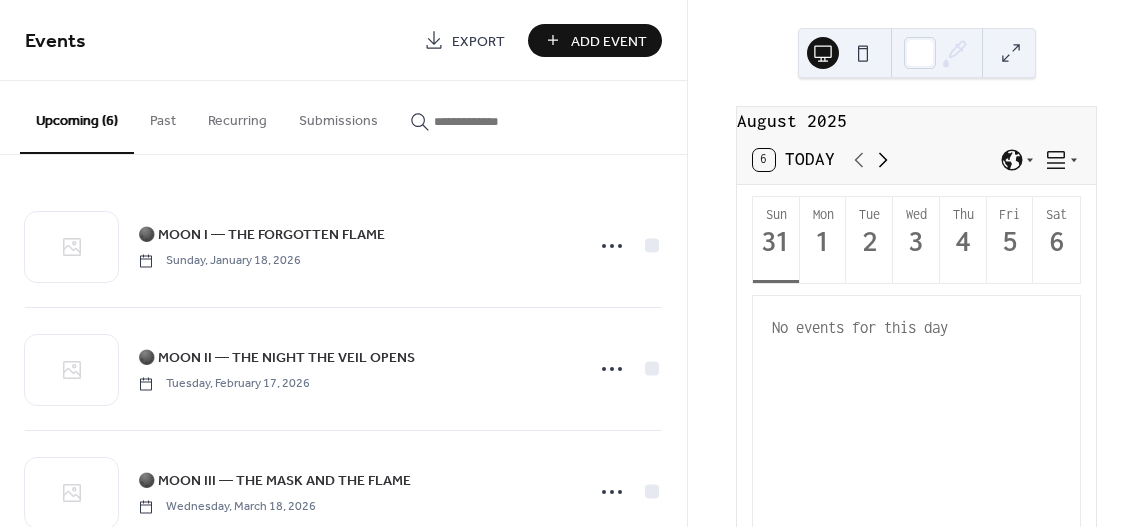 click 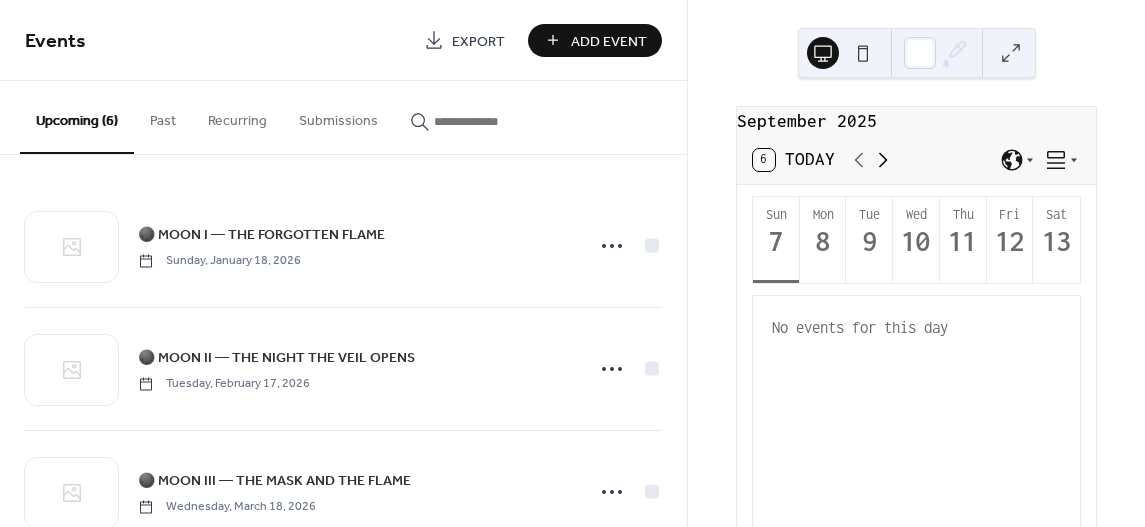 click 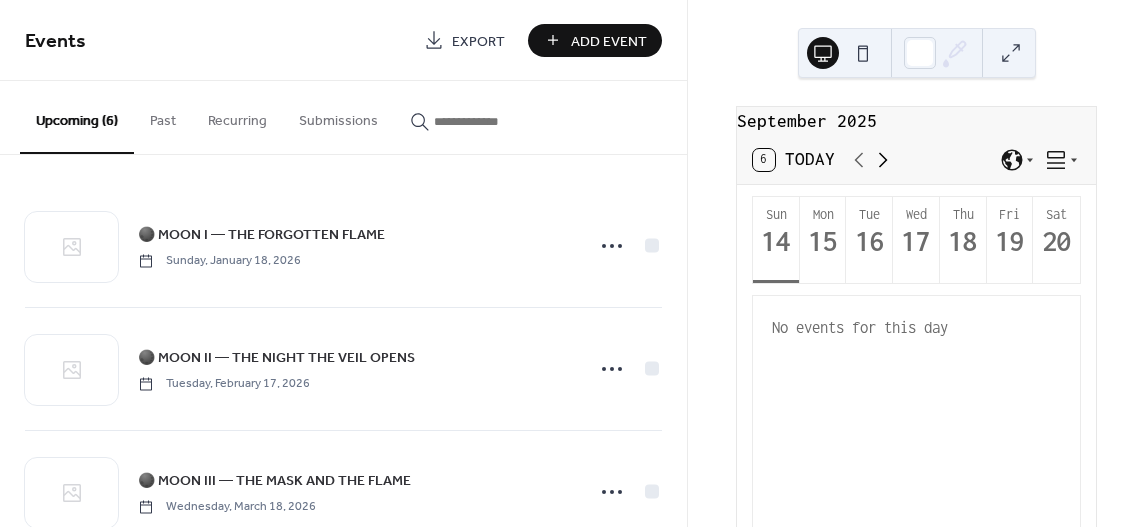 click 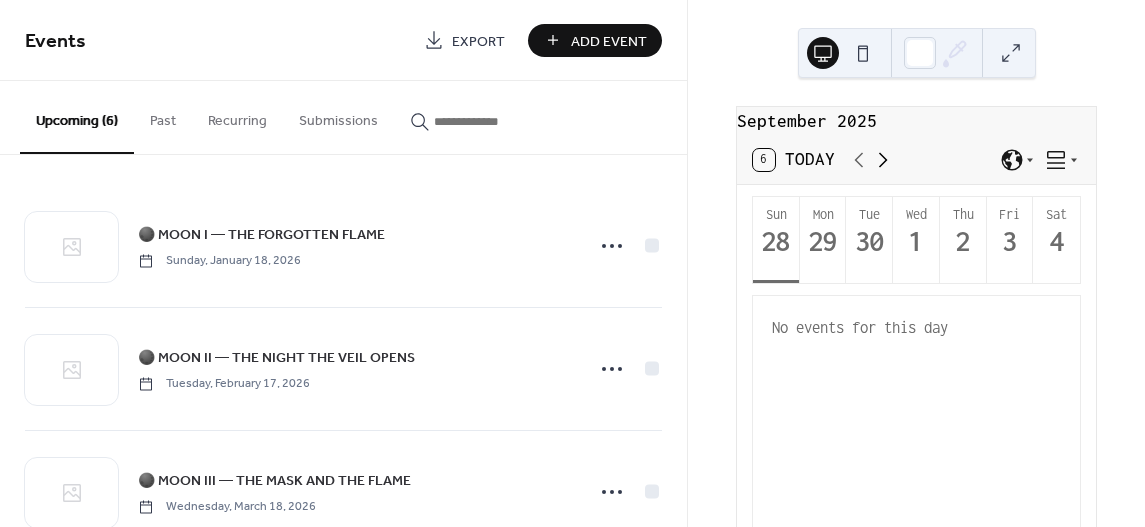click 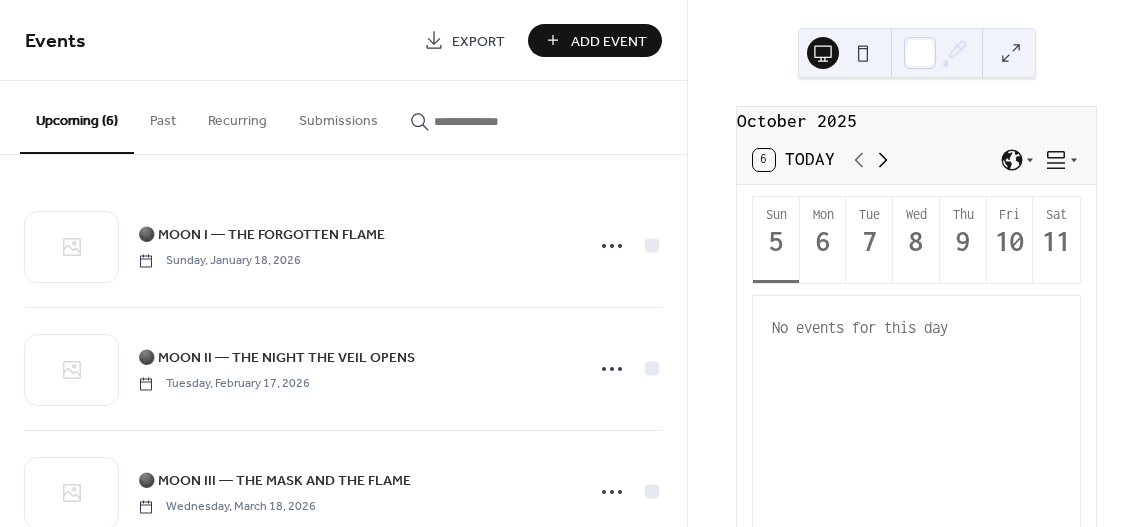 click 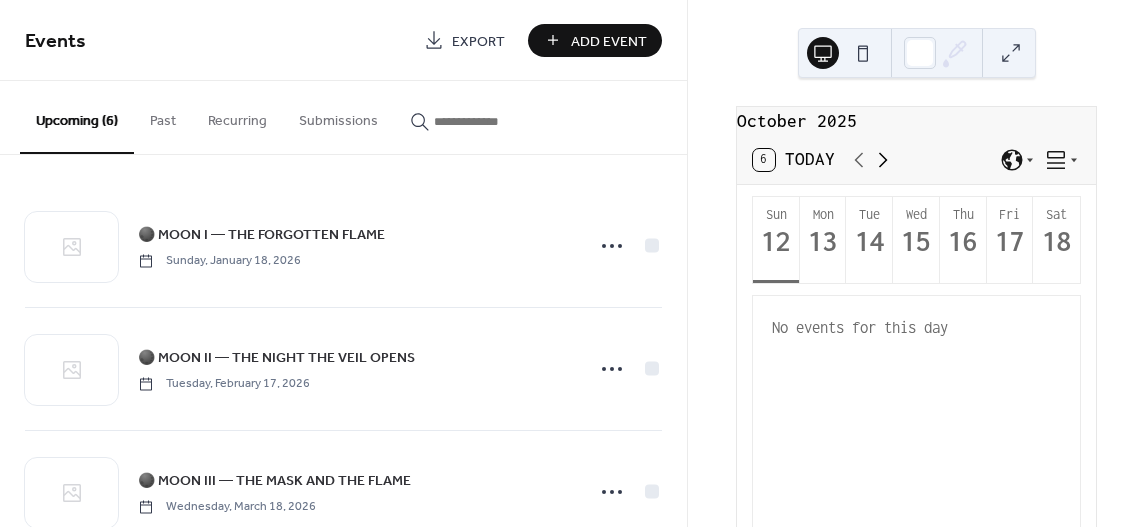 click 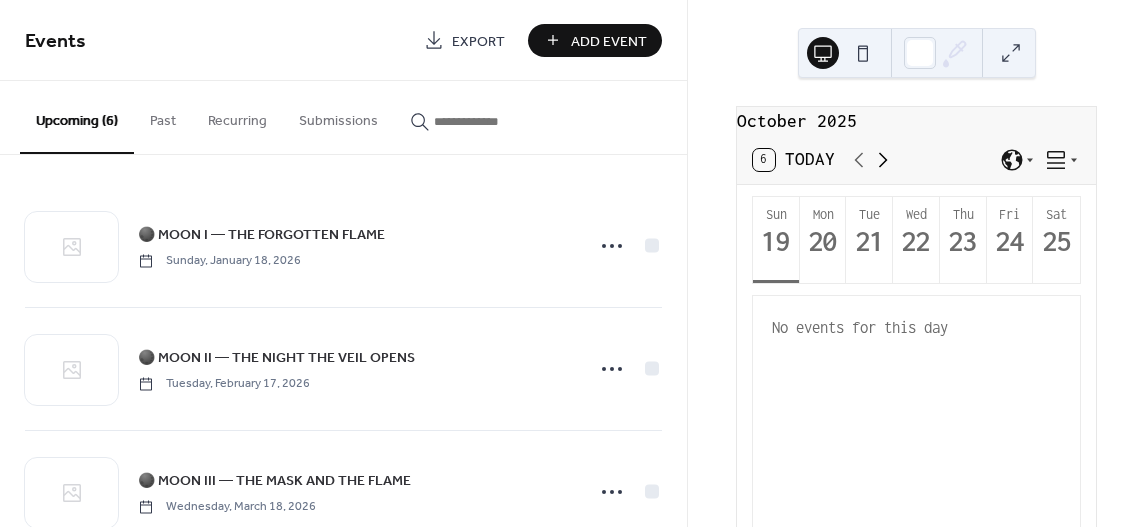 click 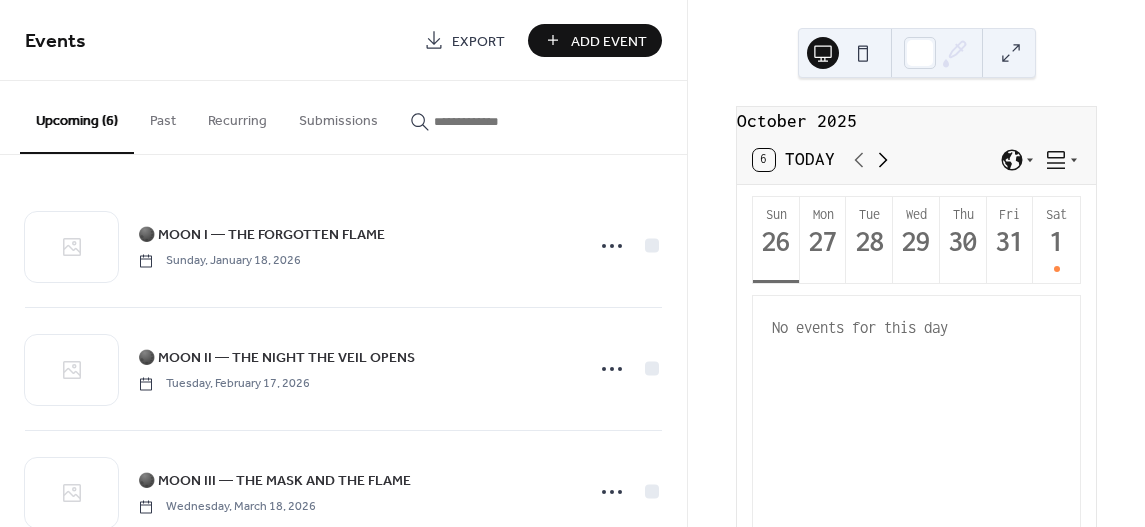 click 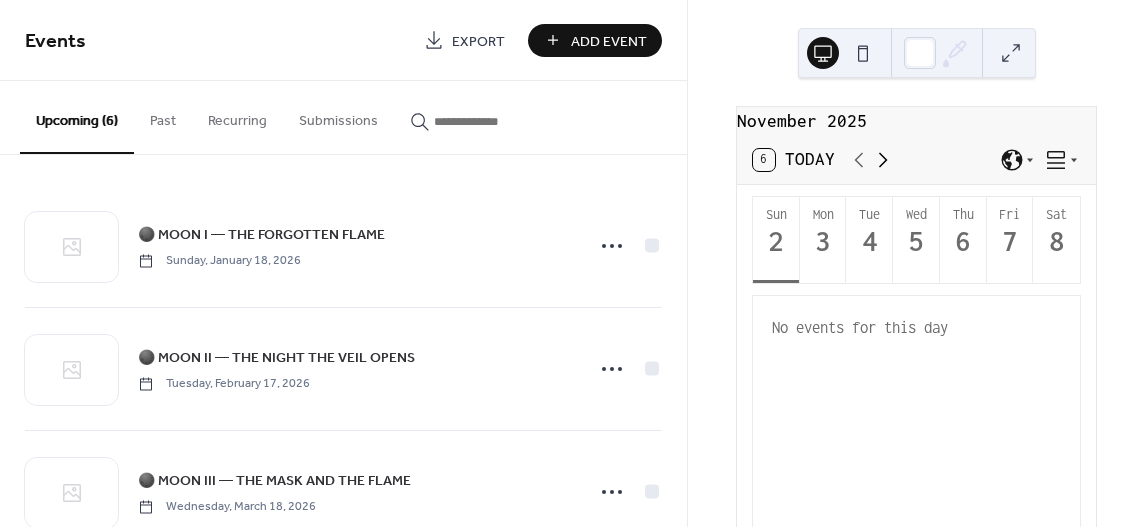 click 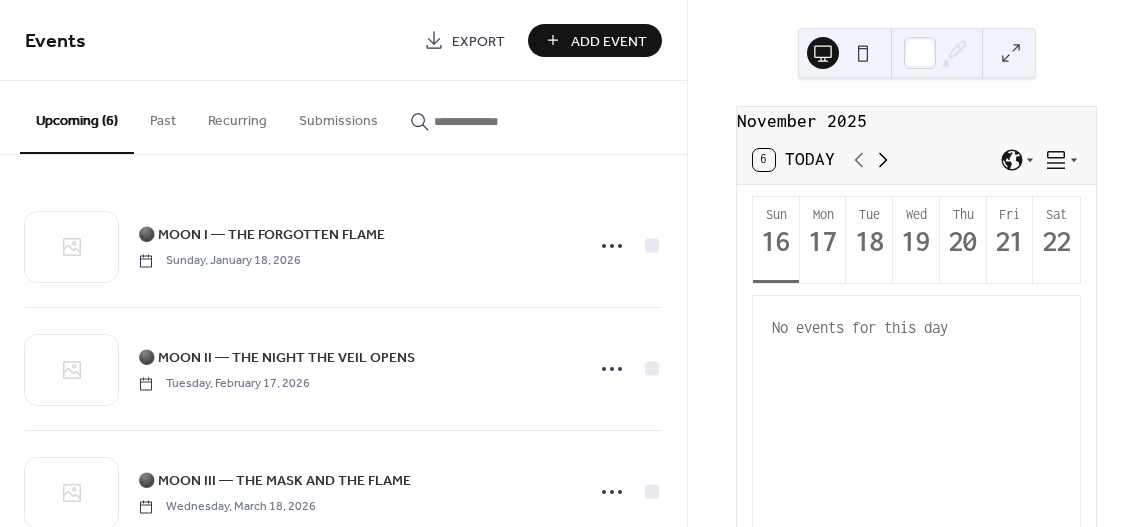 click 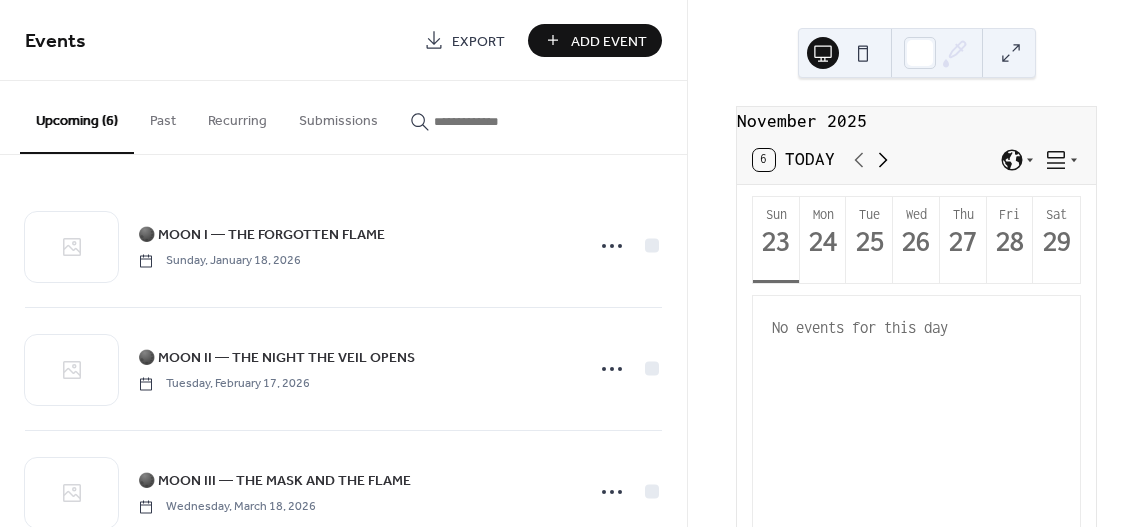 click 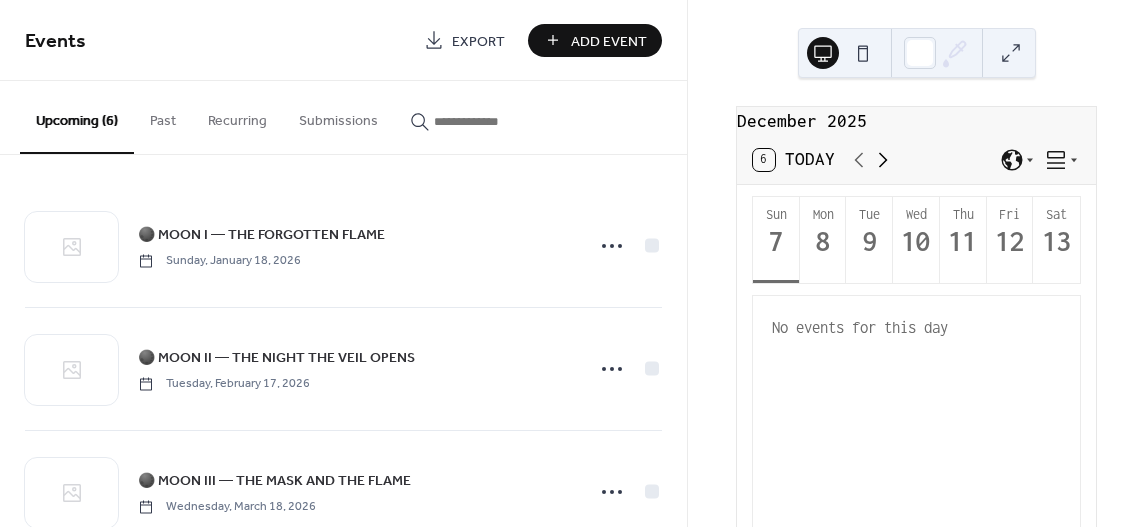 click 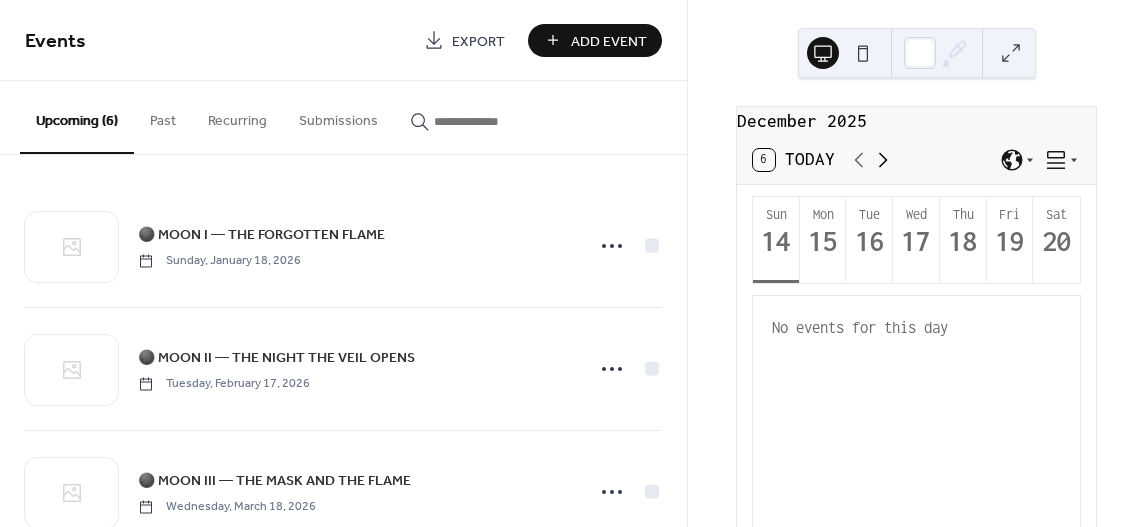click 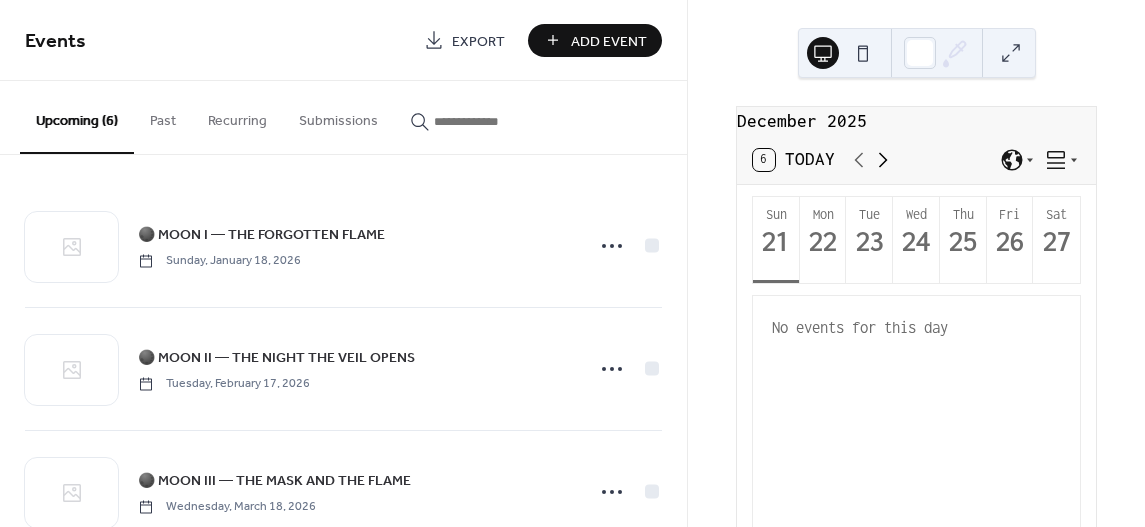 click 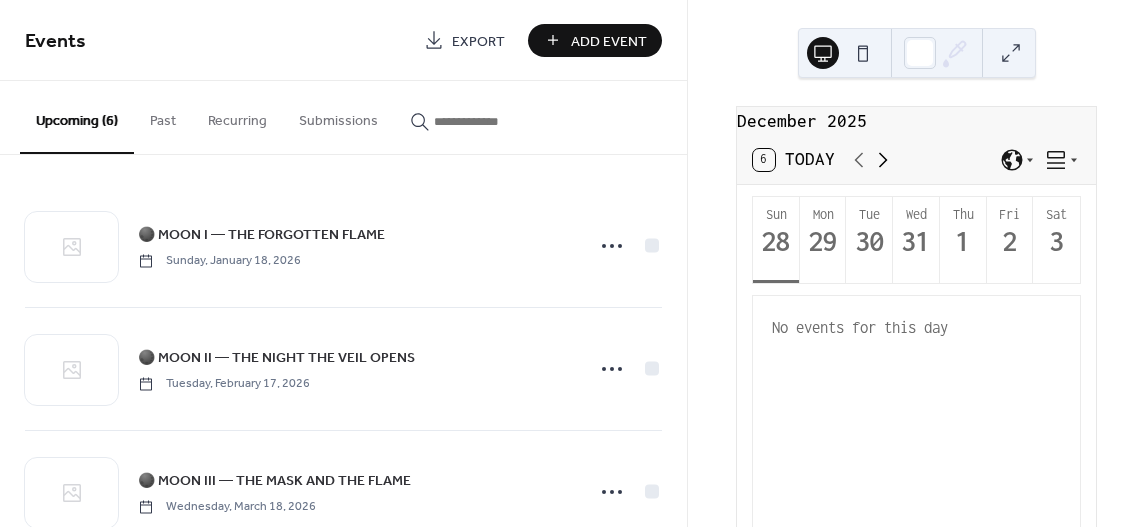 click 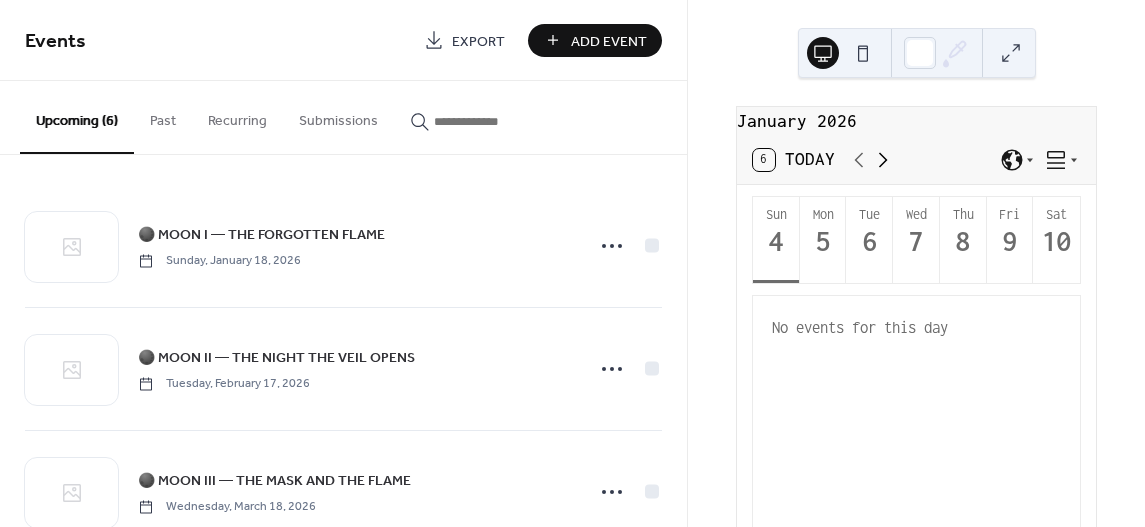click 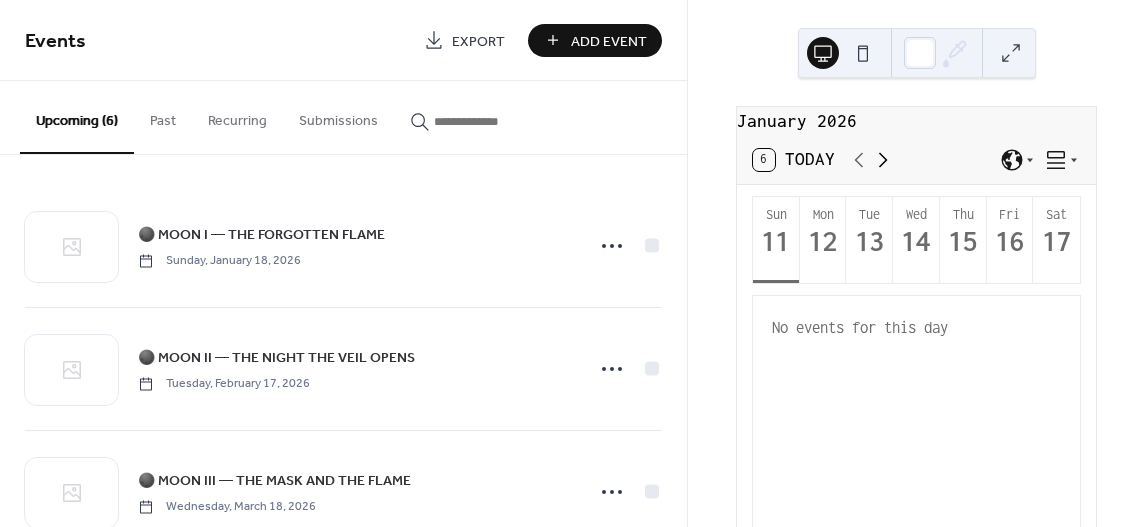 click 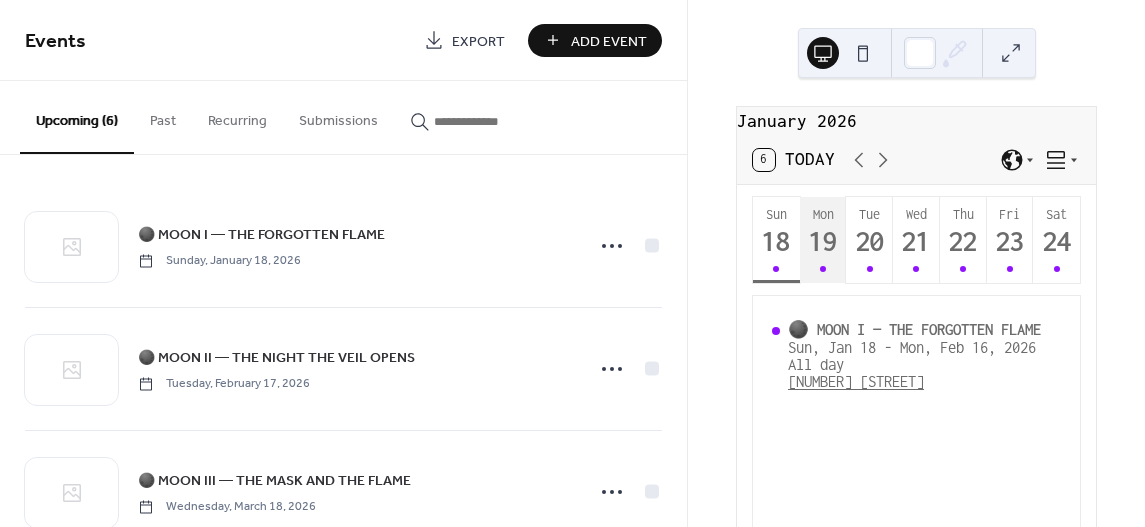 click on "19" at bounding box center (822, 240) 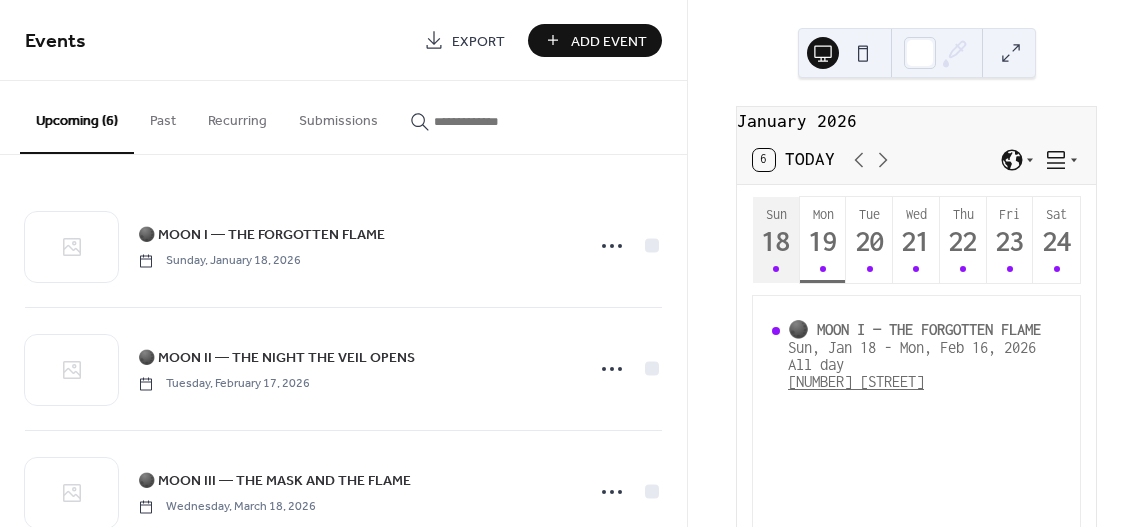 click on "18" at bounding box center [775, 240] 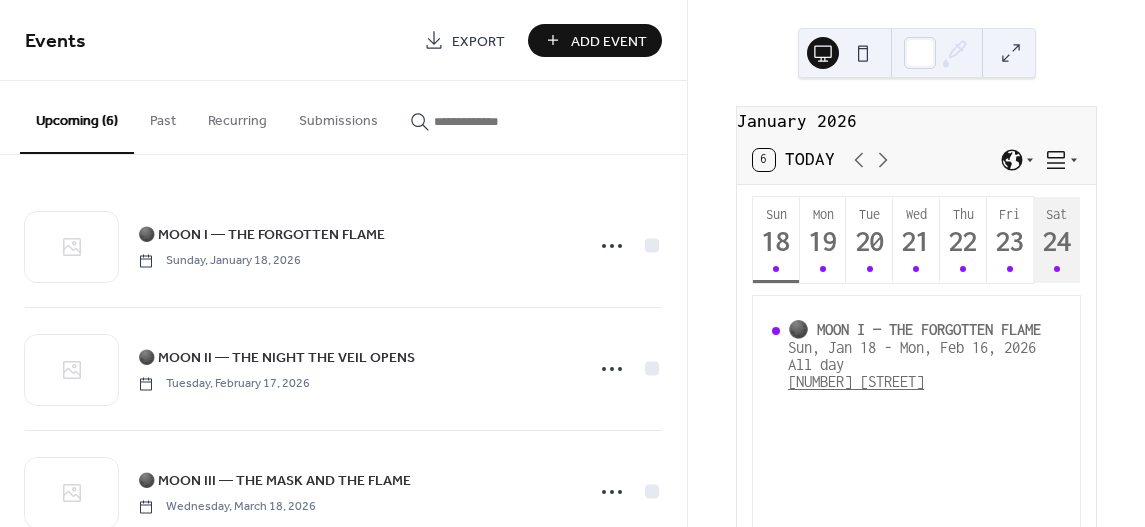 click on "24" at bounding box center (1055, 240) 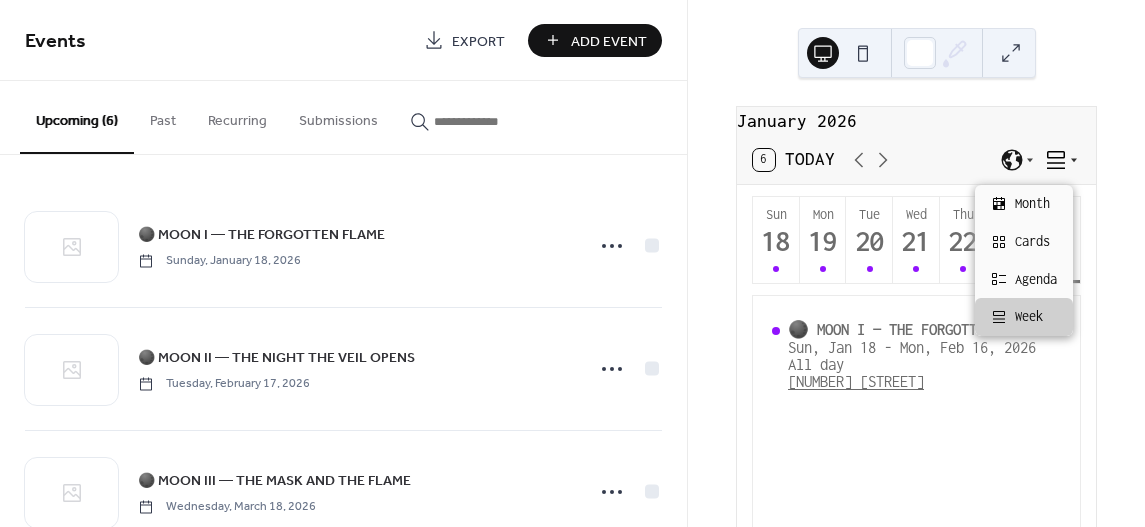click 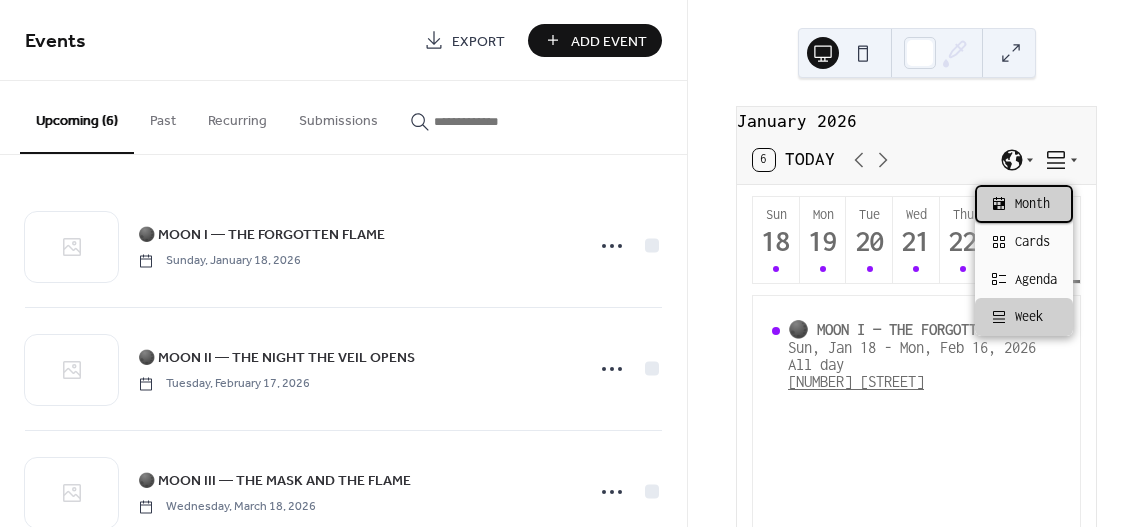 click on "Month" at bounding box center [1032, 204] 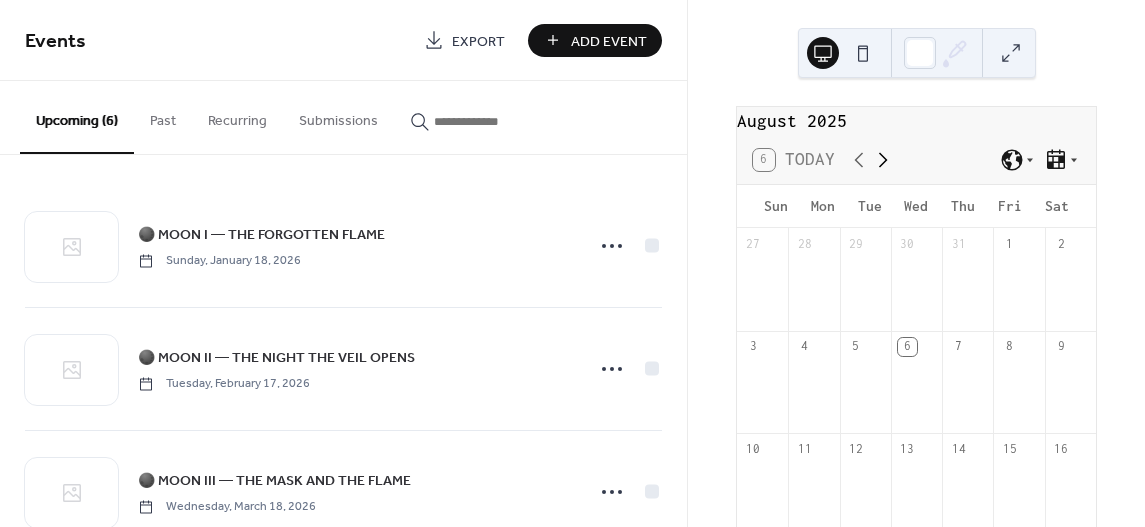 click 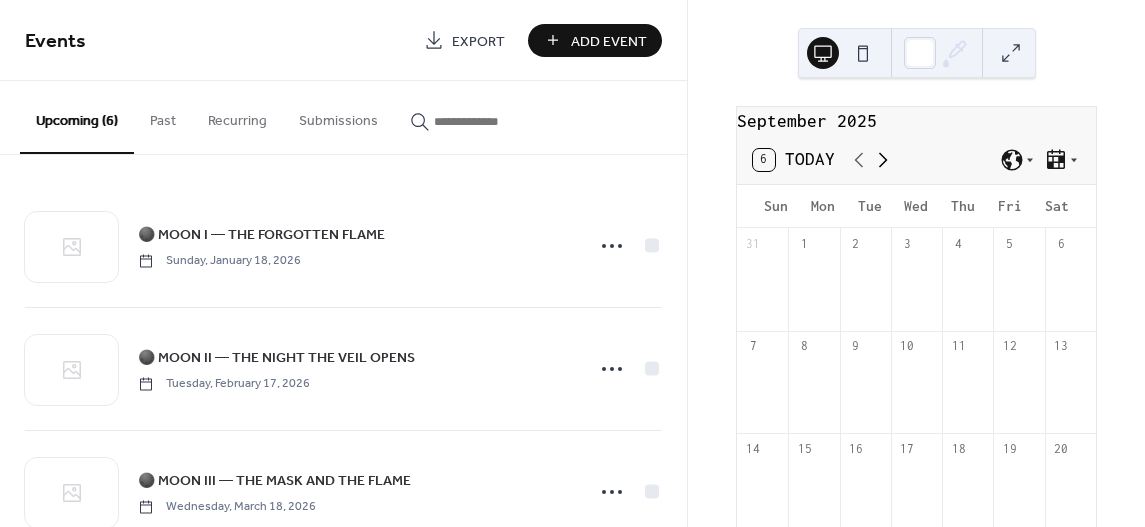 click 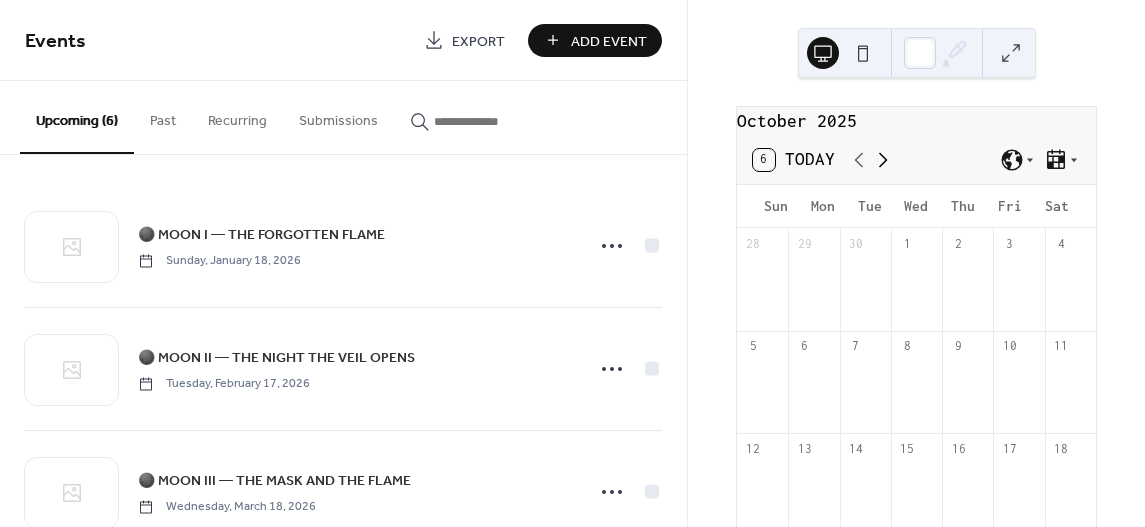 click 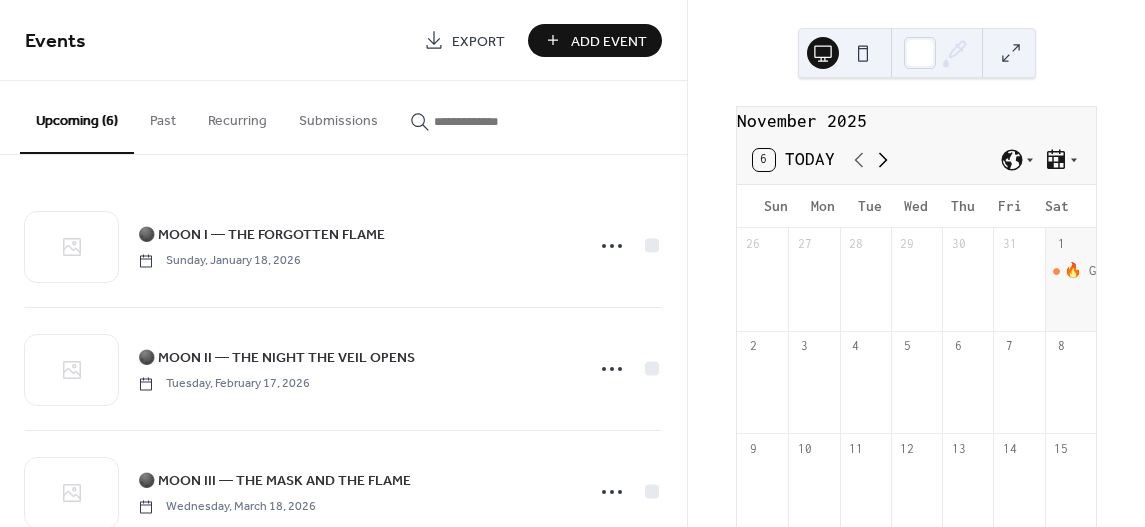 click 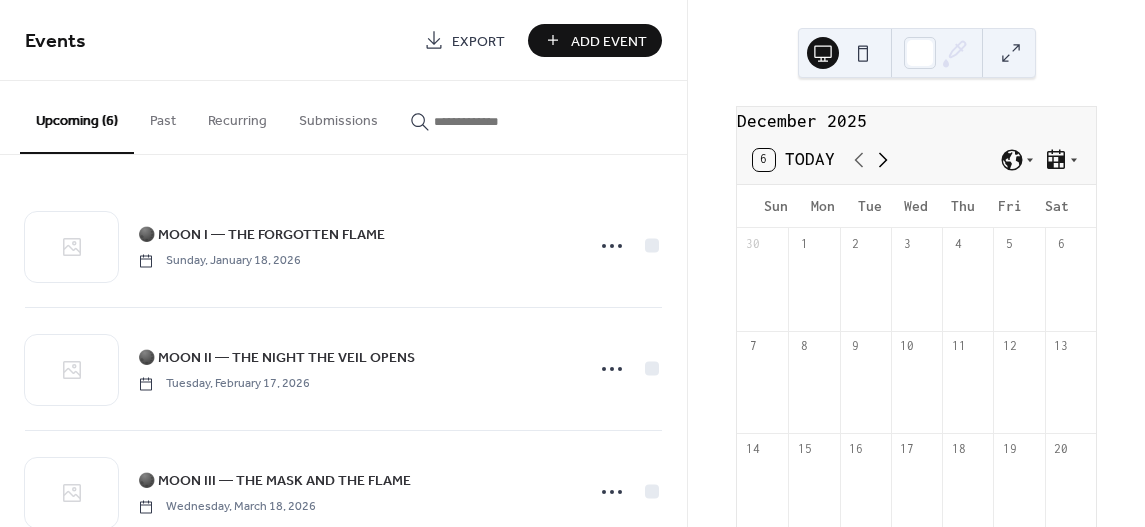 click 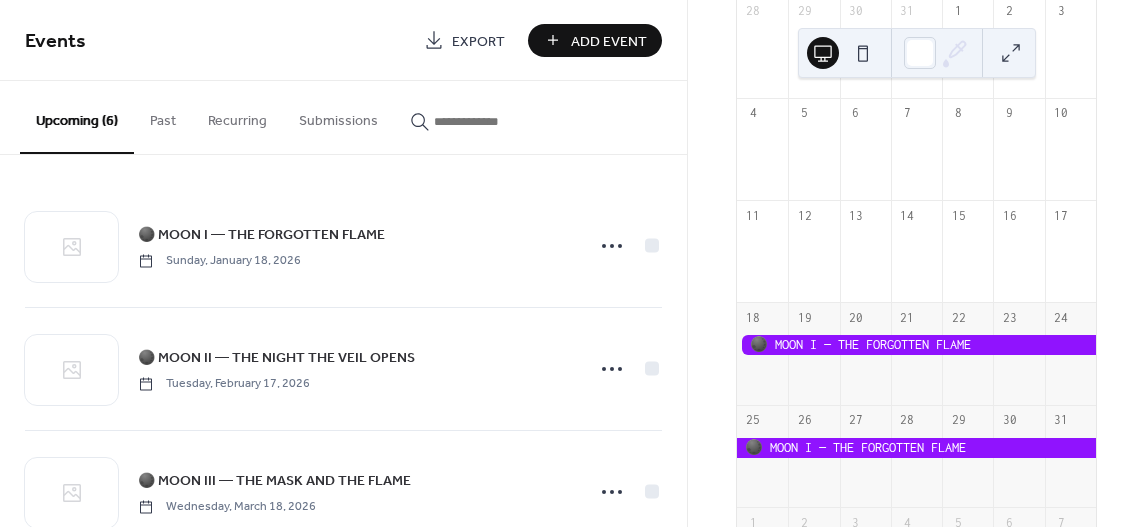 scroll, scrollTop: 0, scrollLeft: 0, axis: both 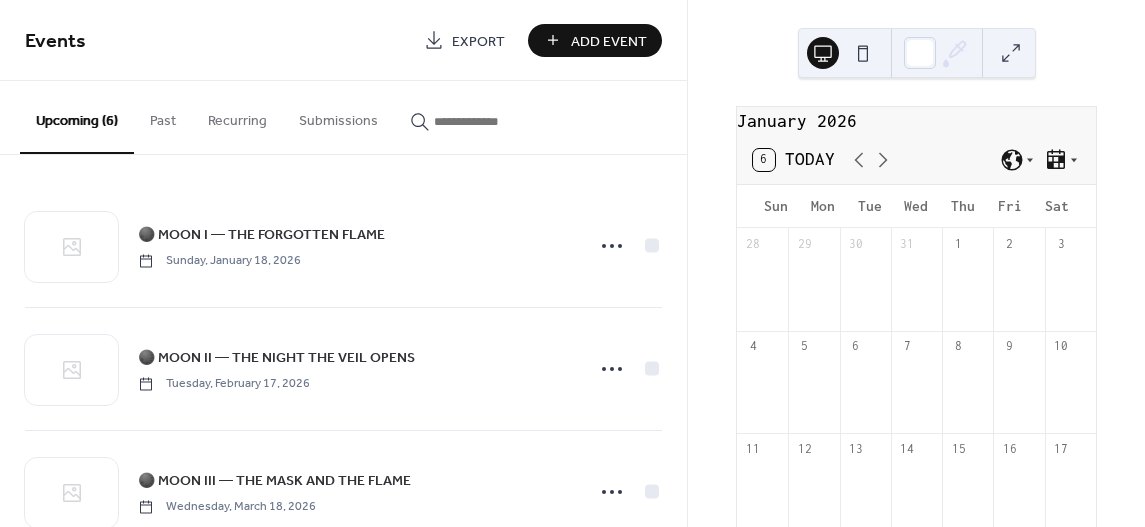 click at bounding box center [863, 53] 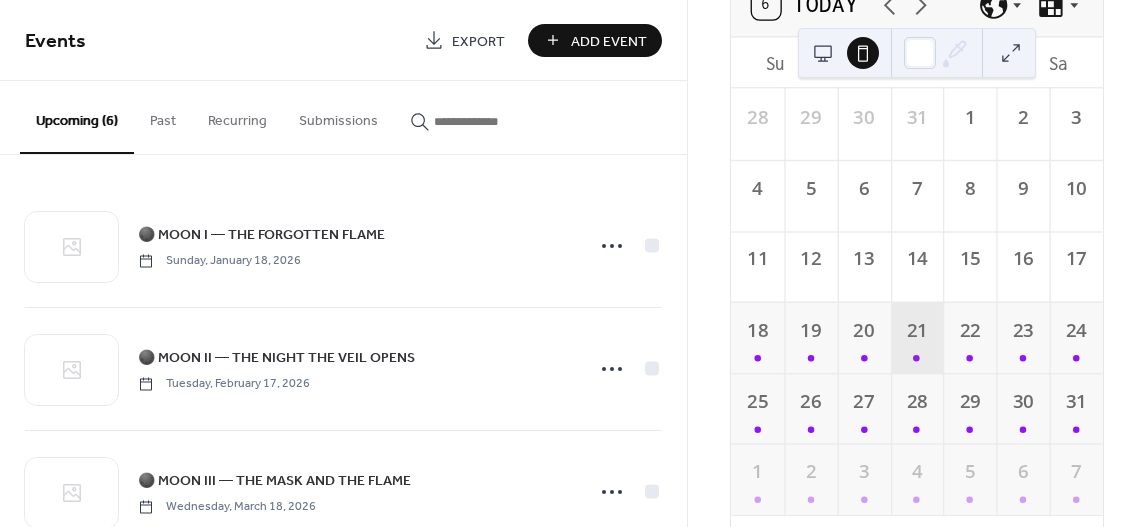 scroll, scrollTop: 233, scrollLeft: 0, axis: vertical 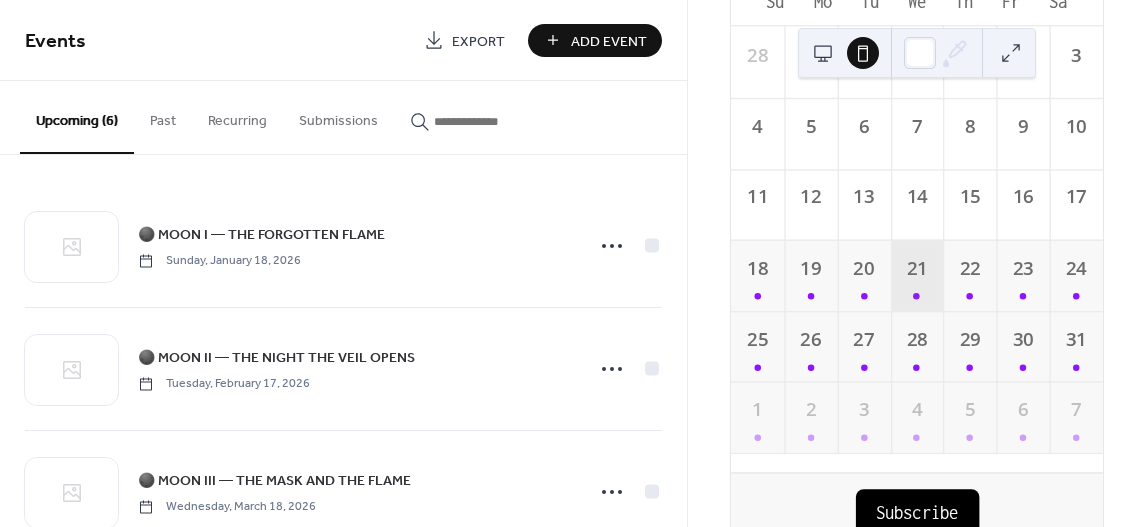 click on "21" at bounding box center (916, 275) 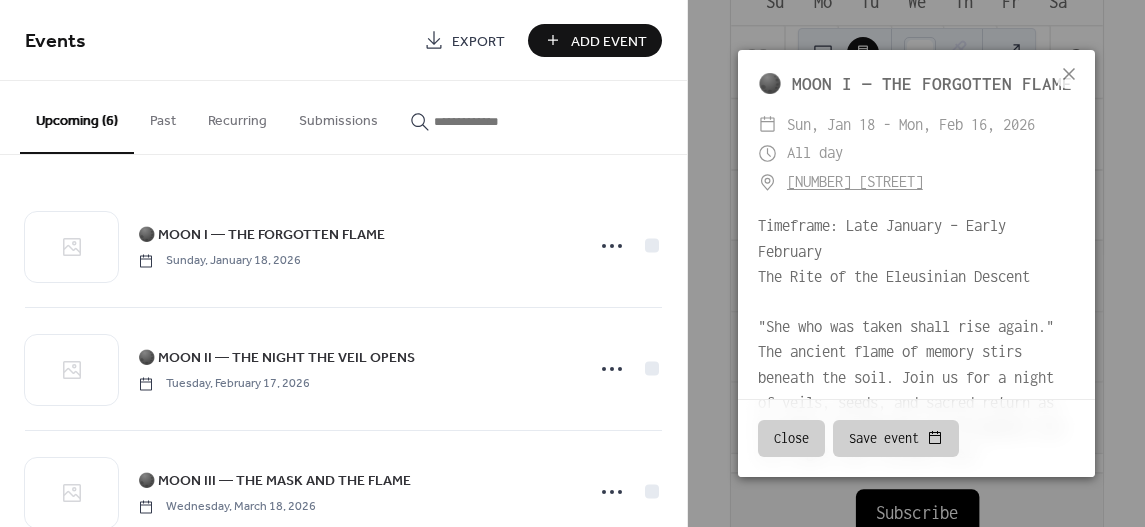 click on "Close" at bounding box center [791, 438] 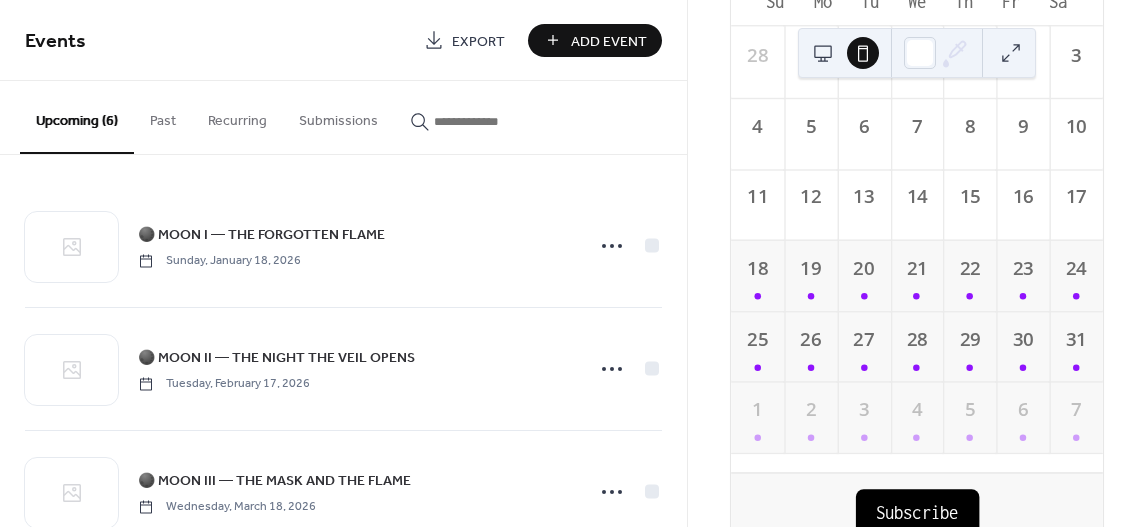 scroll, scrollTop: 0, scrollLeft: 0, axis: both 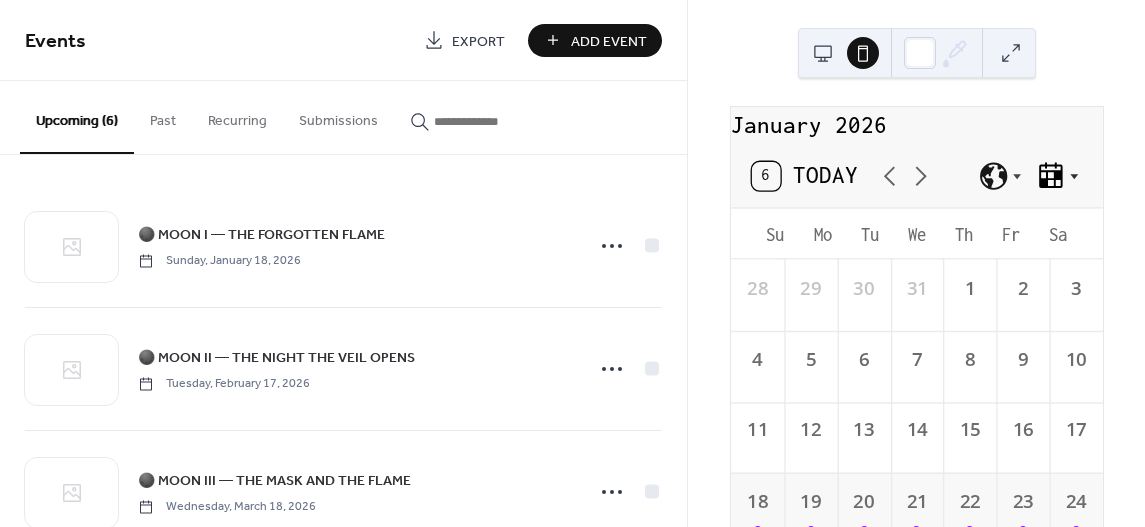 click 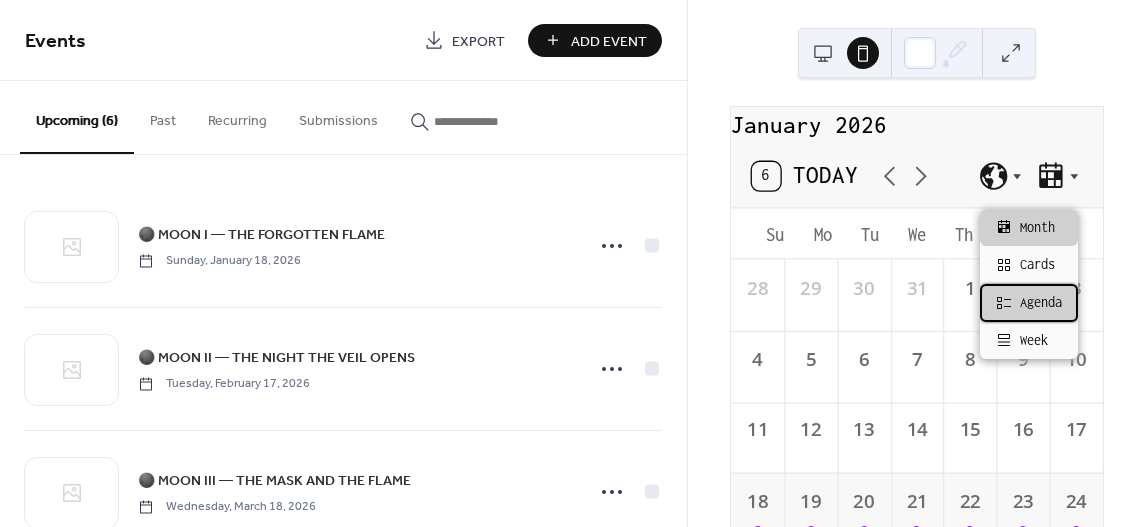 click on "Agenda" at bounding box center (1041, 303) 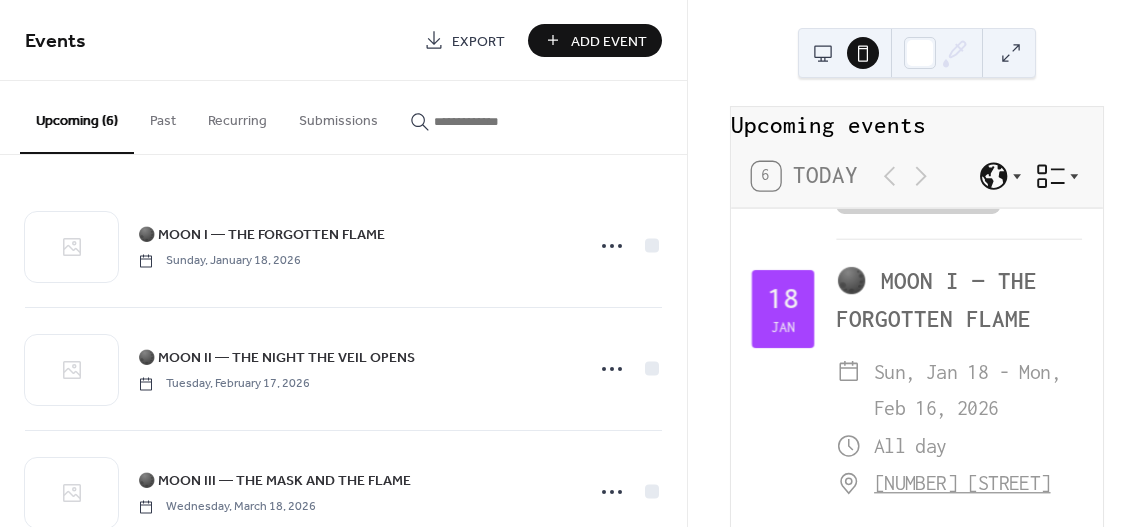 scroll, scrollTop: 466, scrollLeft: 0, axis: vertical 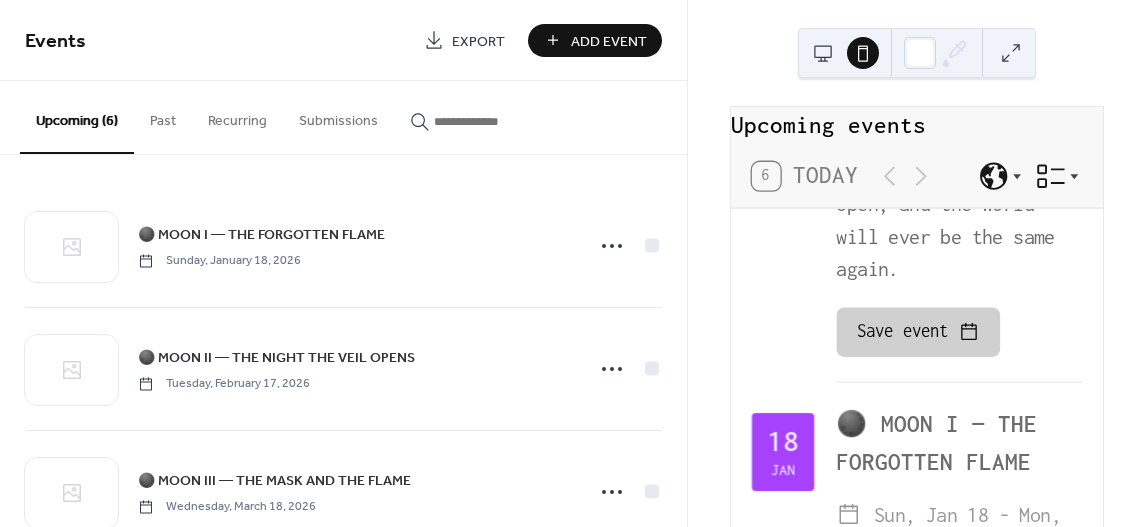 click at bounding box center (823, 53) 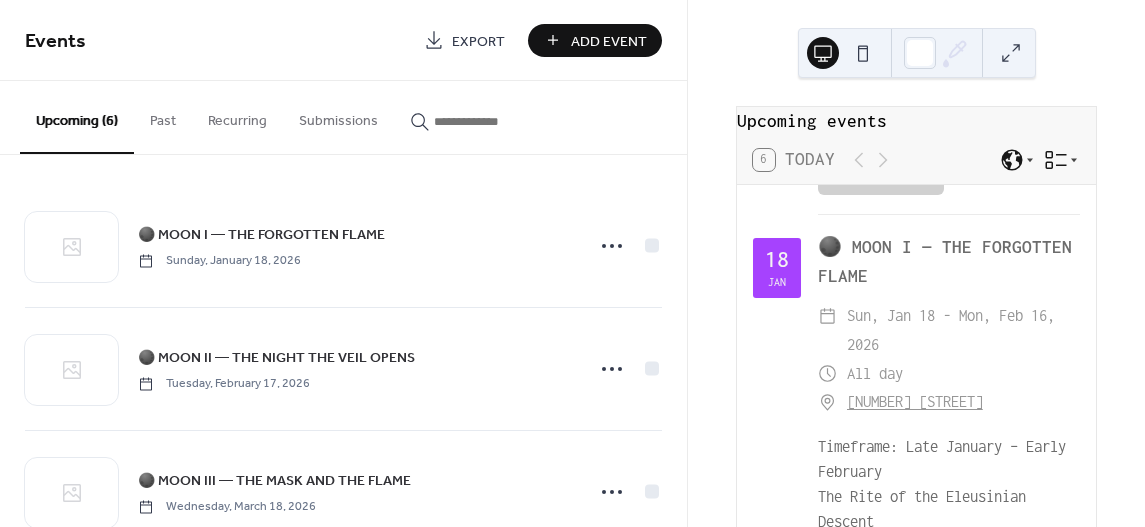 scroll, scrollTop: 438, scrollLeft: 0, axis: vertical 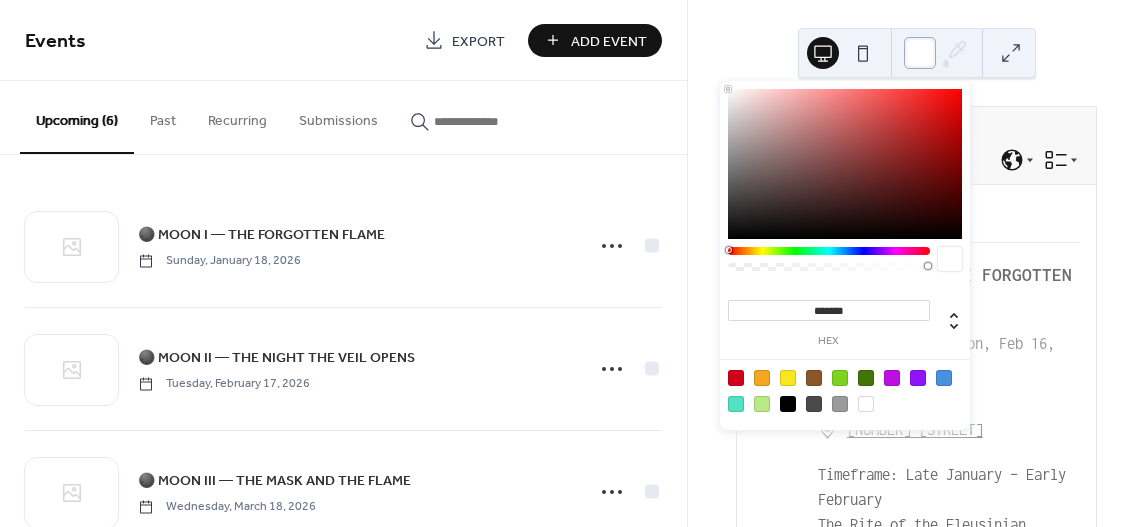 click at bounding box center [920, 53] 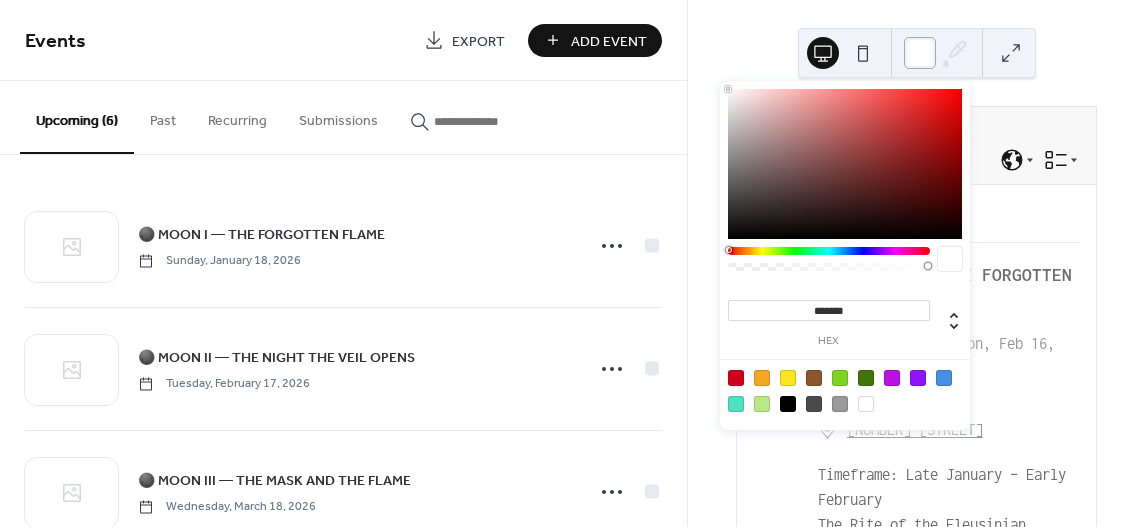 click at bounding box center [920, 53] 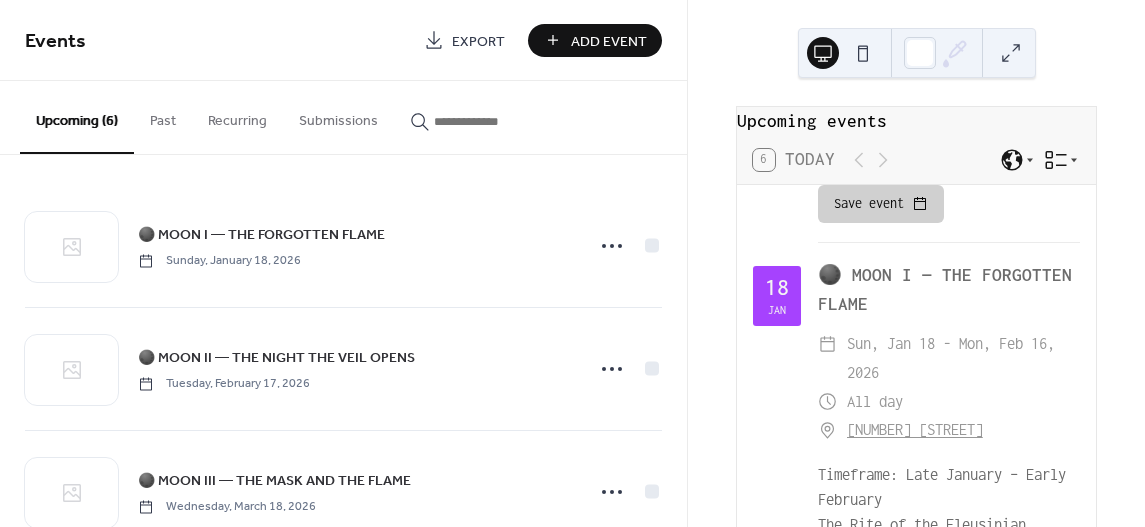 click 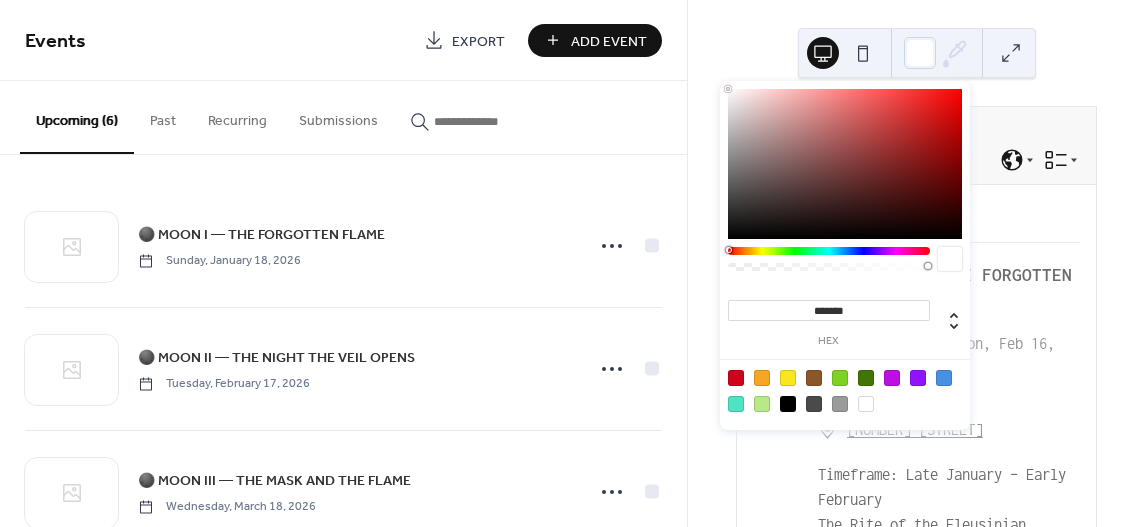 click 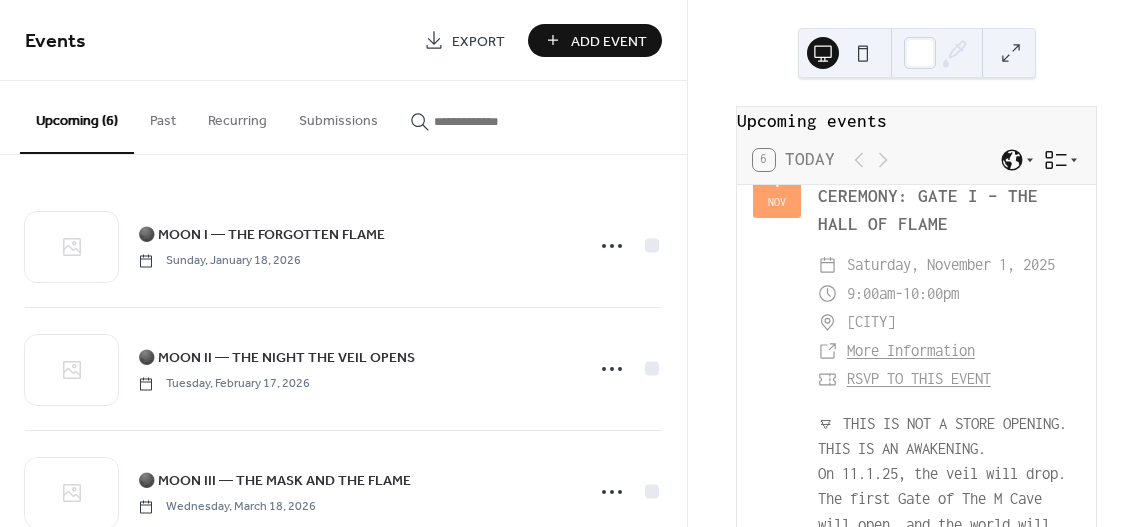 scroll, scrollTop: 0, scrollLeft: 0, axis: both 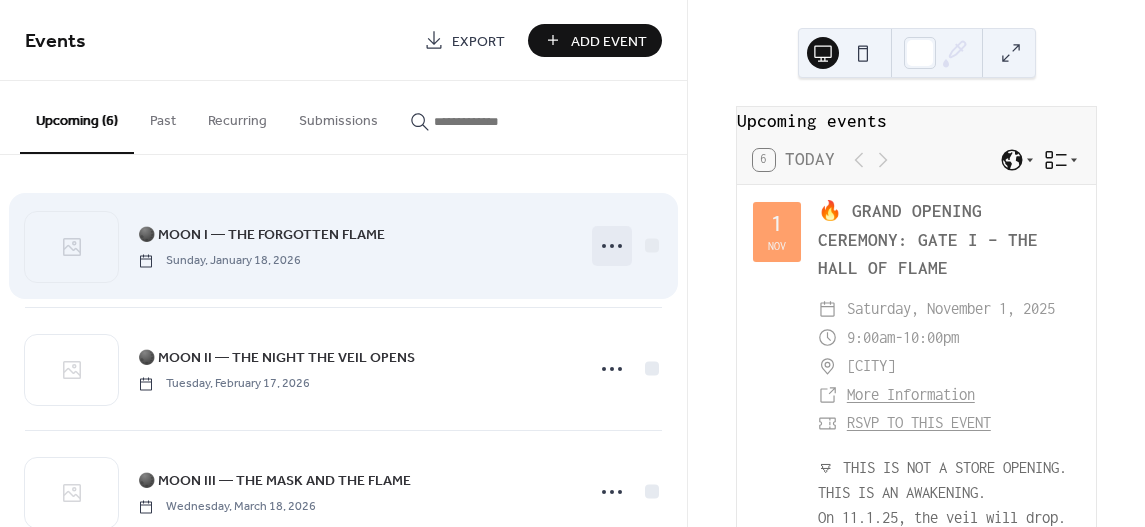 click 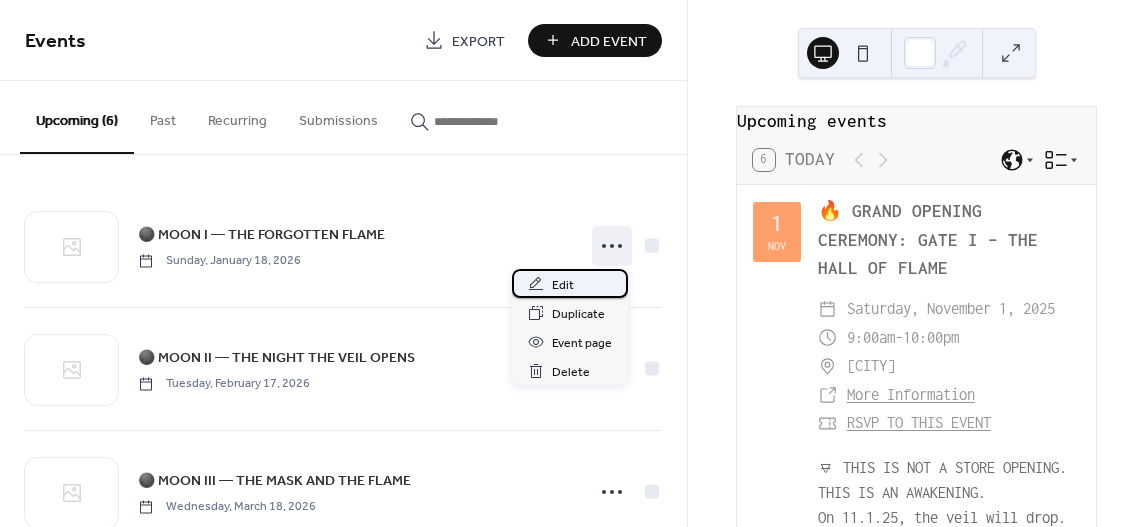 click on "Edit" at bounding box center (563, 285) 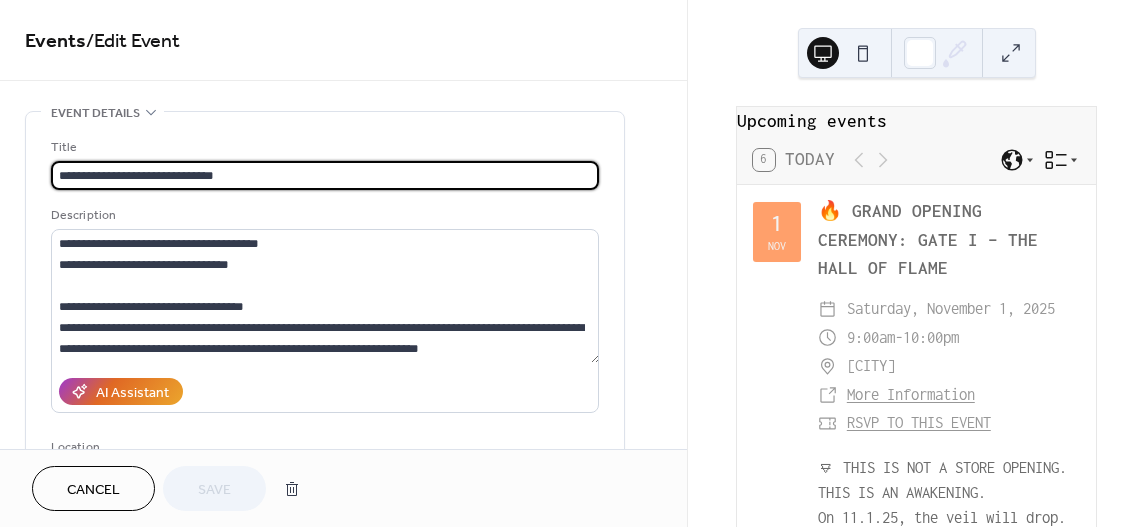 scroll, scrollTop: 233, scrollLeft: 0, axis: vertical 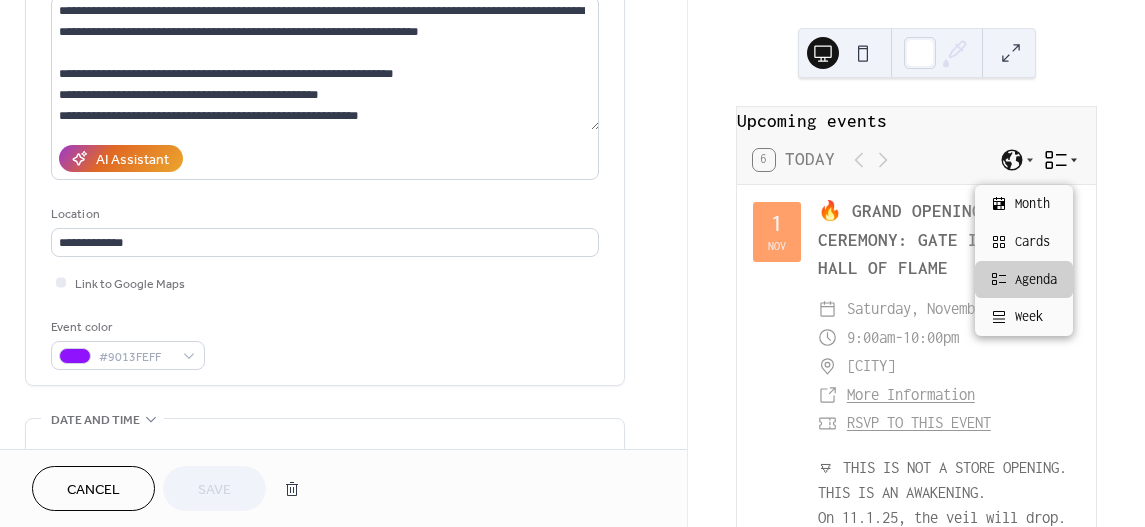 click 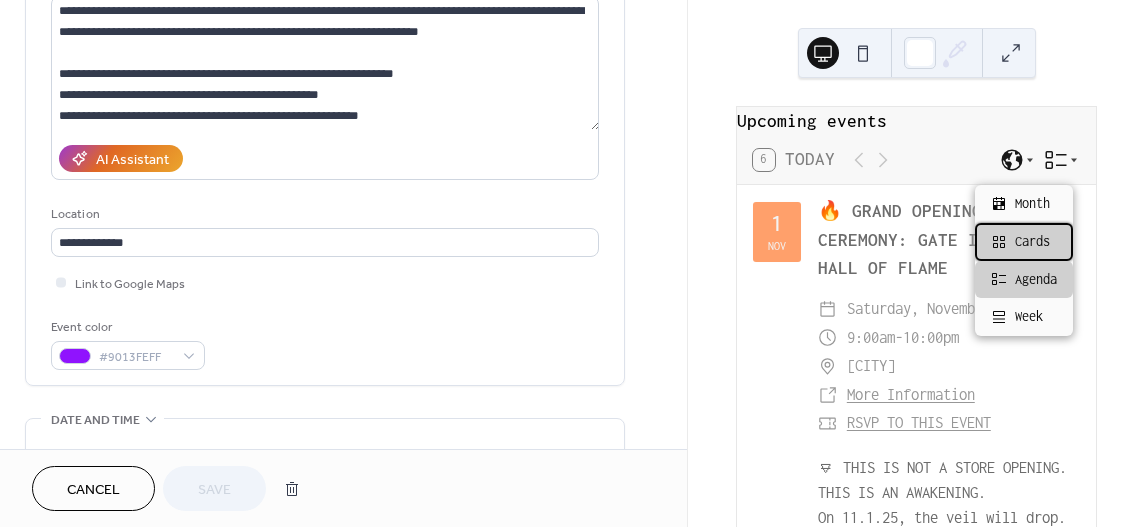 click on "Cards" at bounding box center [1024, 242] 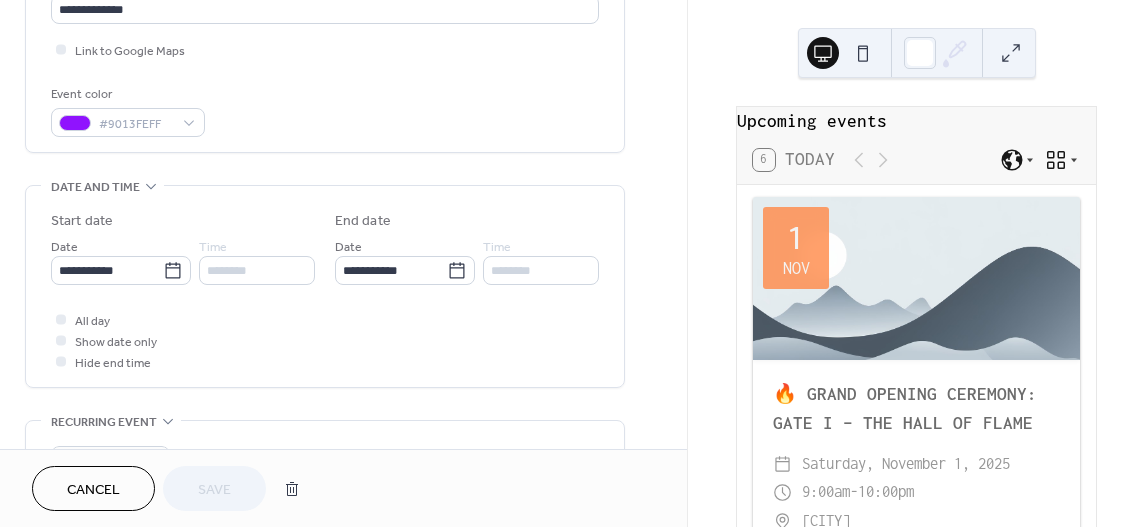 scroll, scrollTop: 700, scrollLeft: 0, axis: vertical 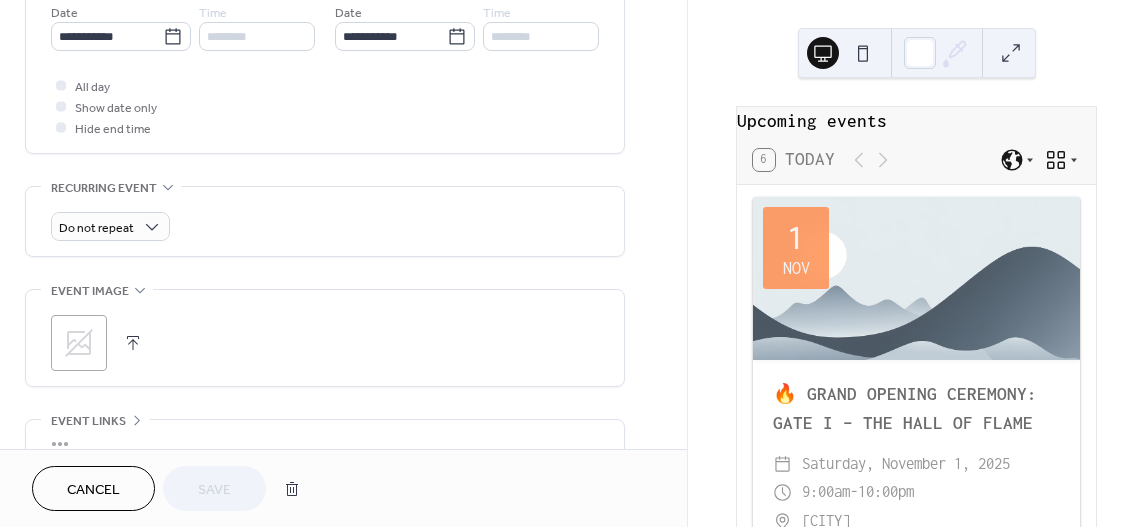 click 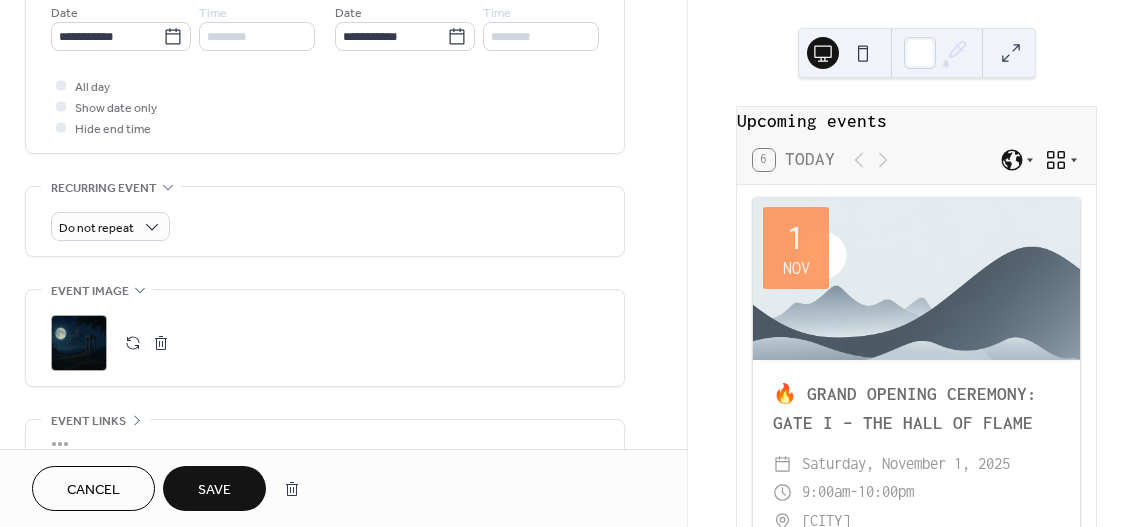 scroll, scrollTop: 874, scrollLeft: 0, axis: vertical 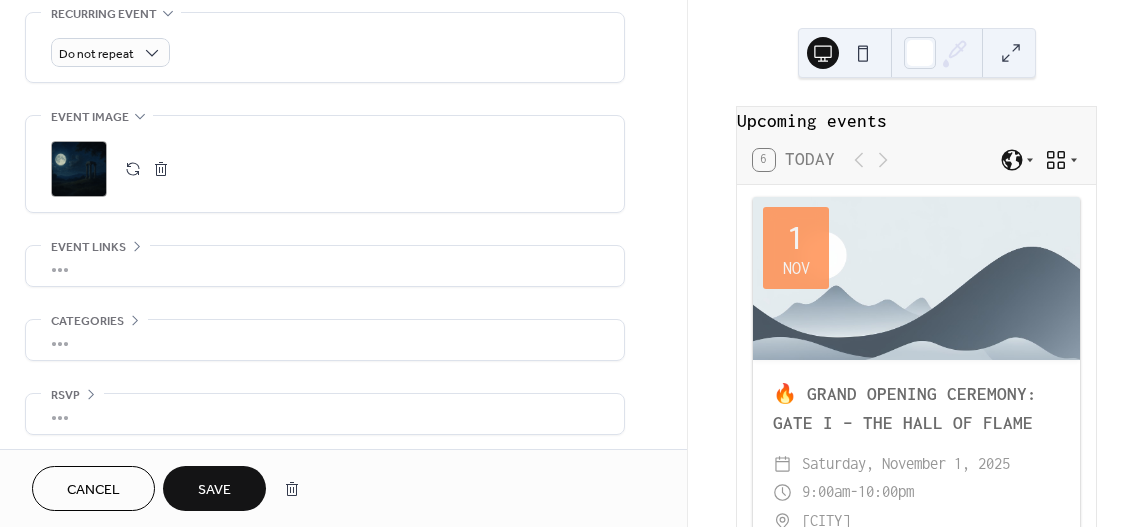 click on "•••" at bounding box center (325, 266) 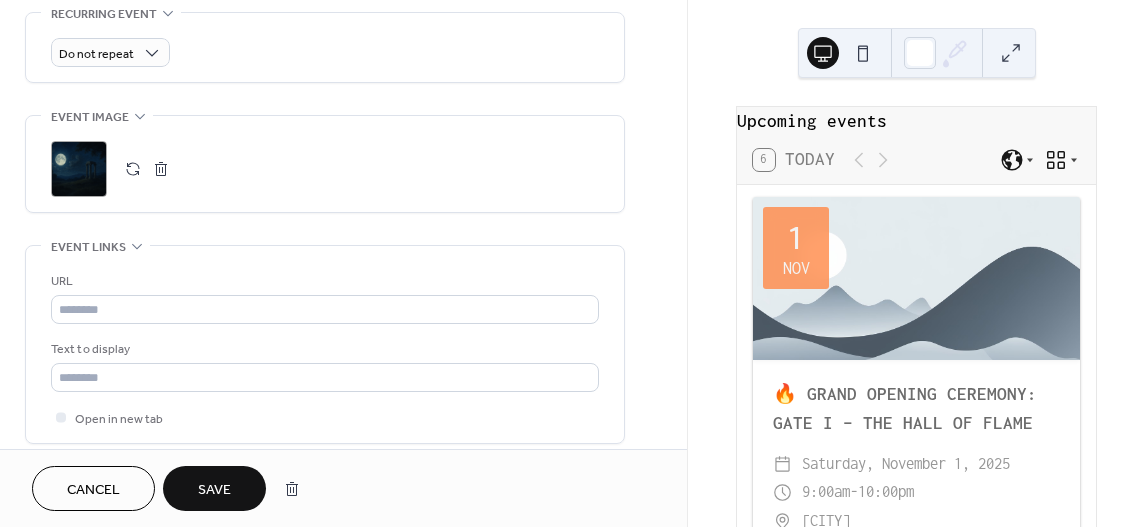 scroll, scrollTop: 874, scrollLeft: 0, axis: vertical 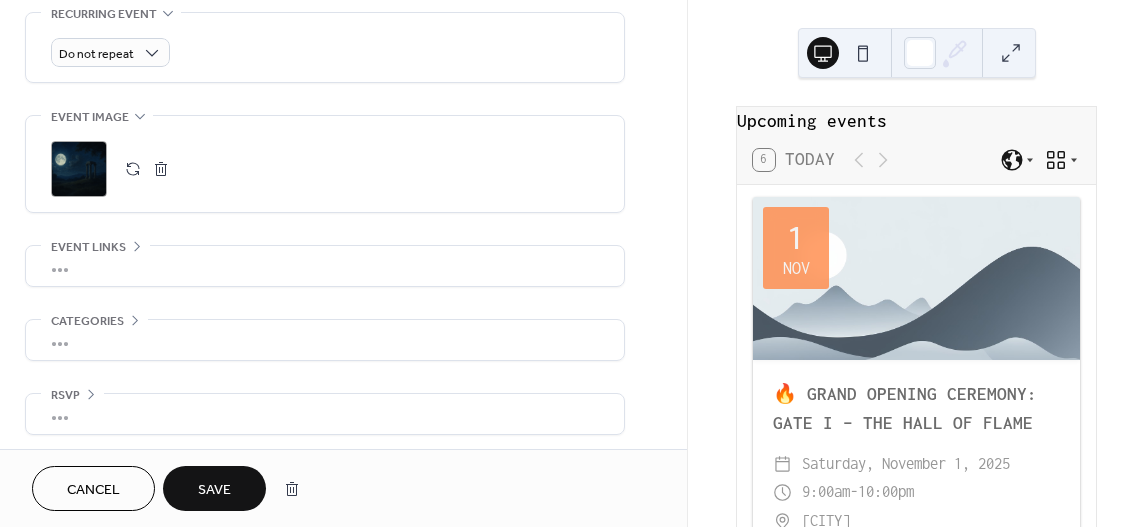 click on "Save" at bounding box center [214, 490] 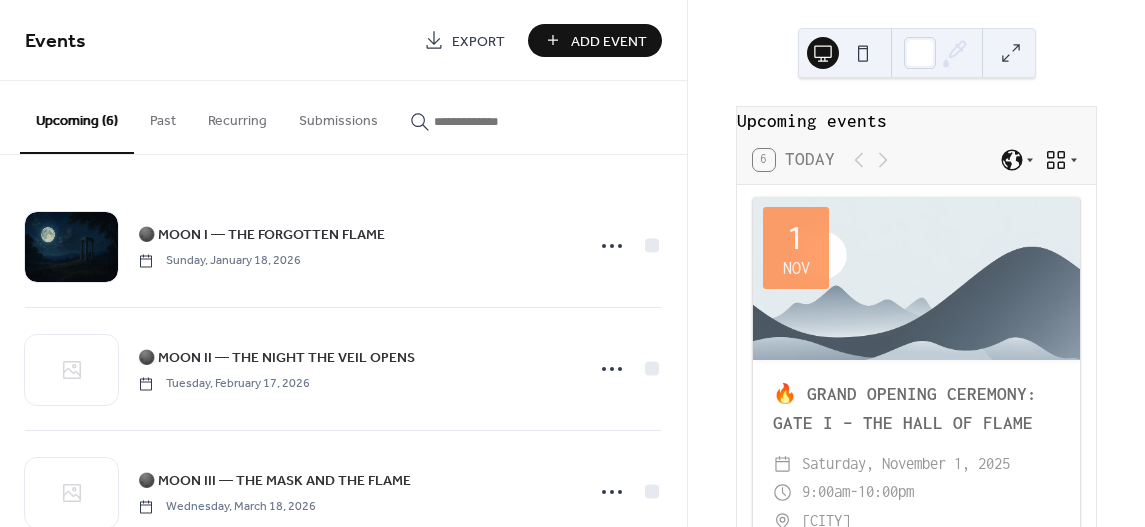 click at bounding box center (871, 160) 